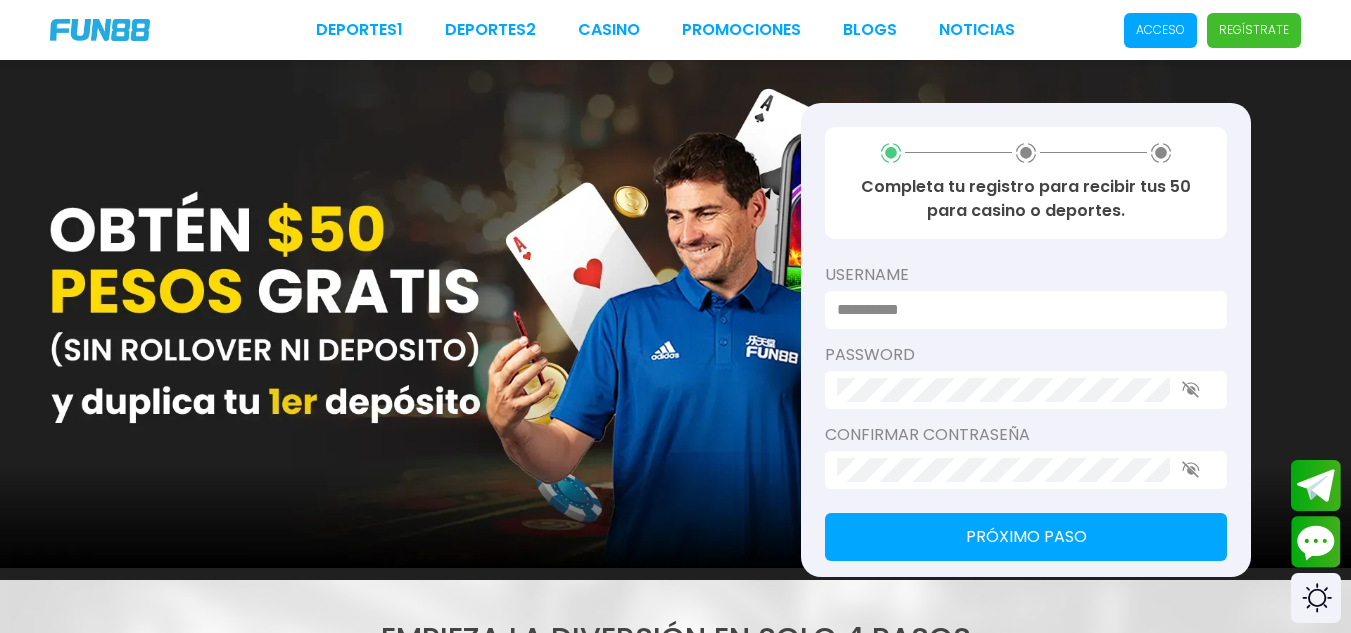 scroll, scrollTop: 0, scrollLeft: 0, axis: both 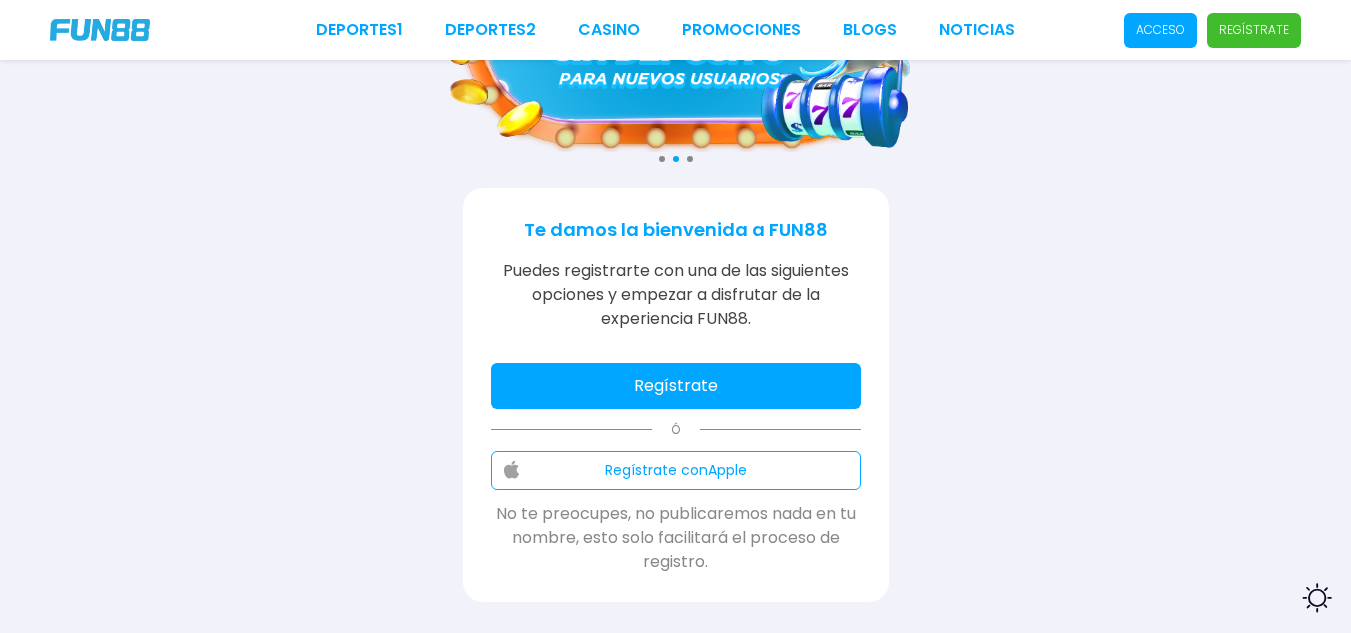 click on "Regístrate" at bounding box center [676, 386] 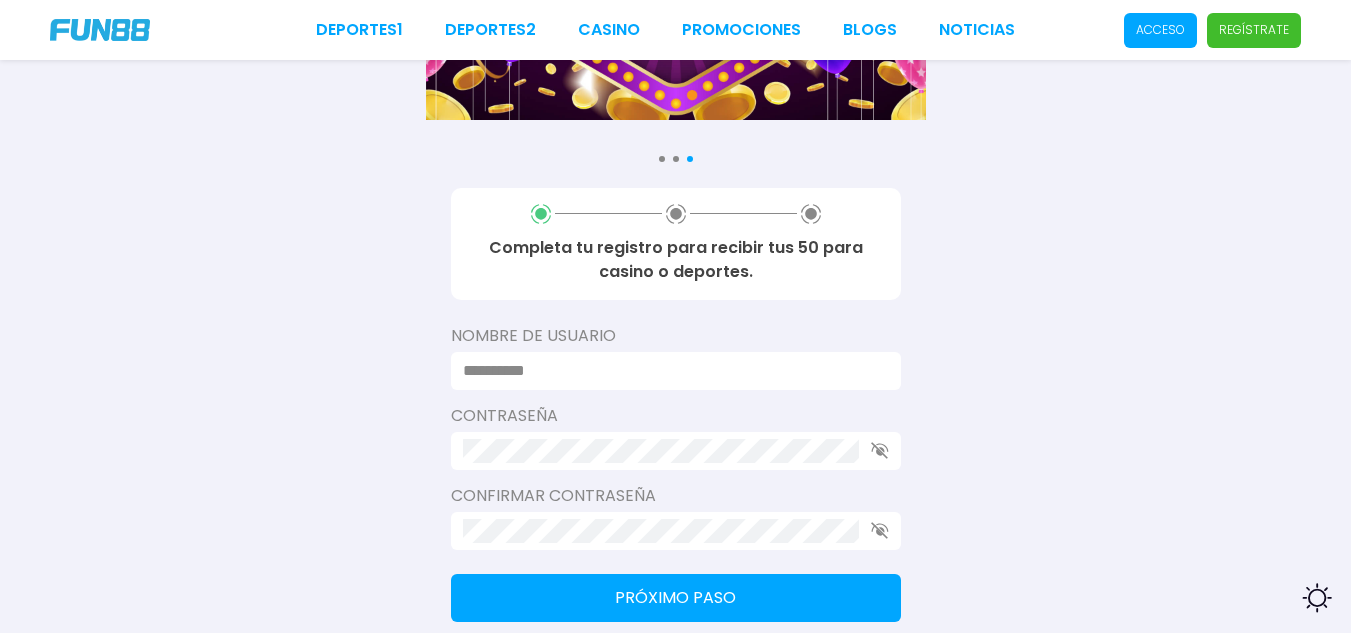 click at bounding box center (670, 371) 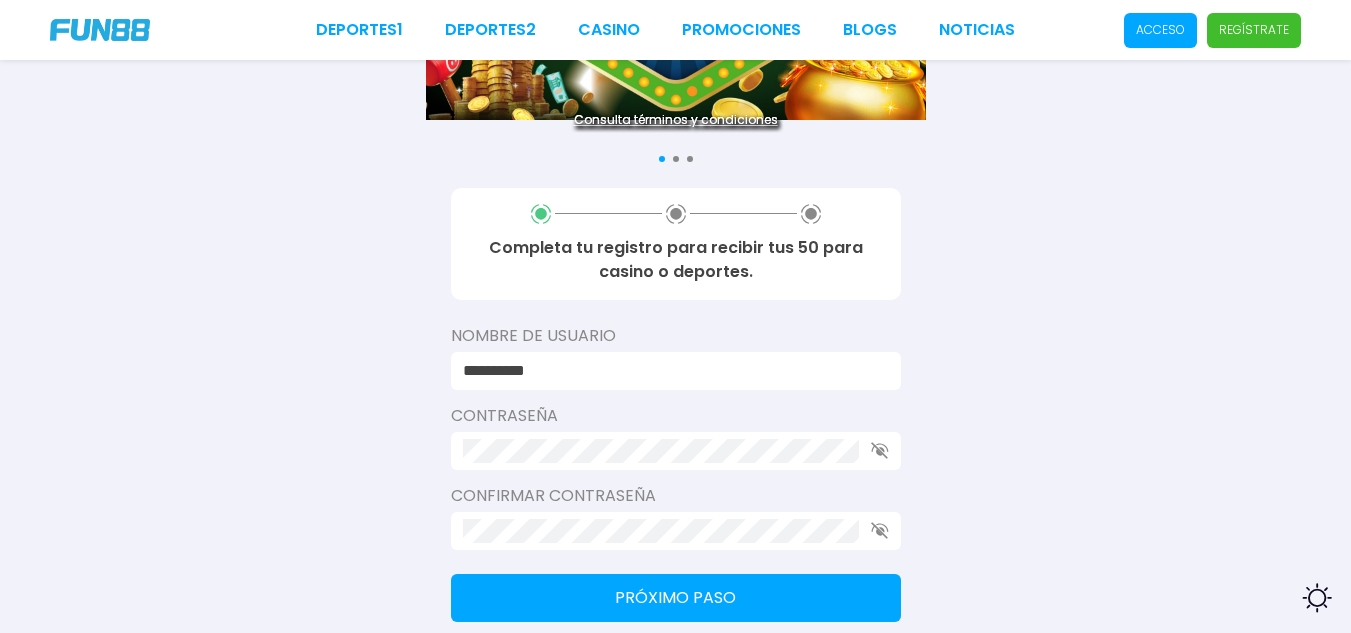 click on "**********" at bounding box center [670, 371] 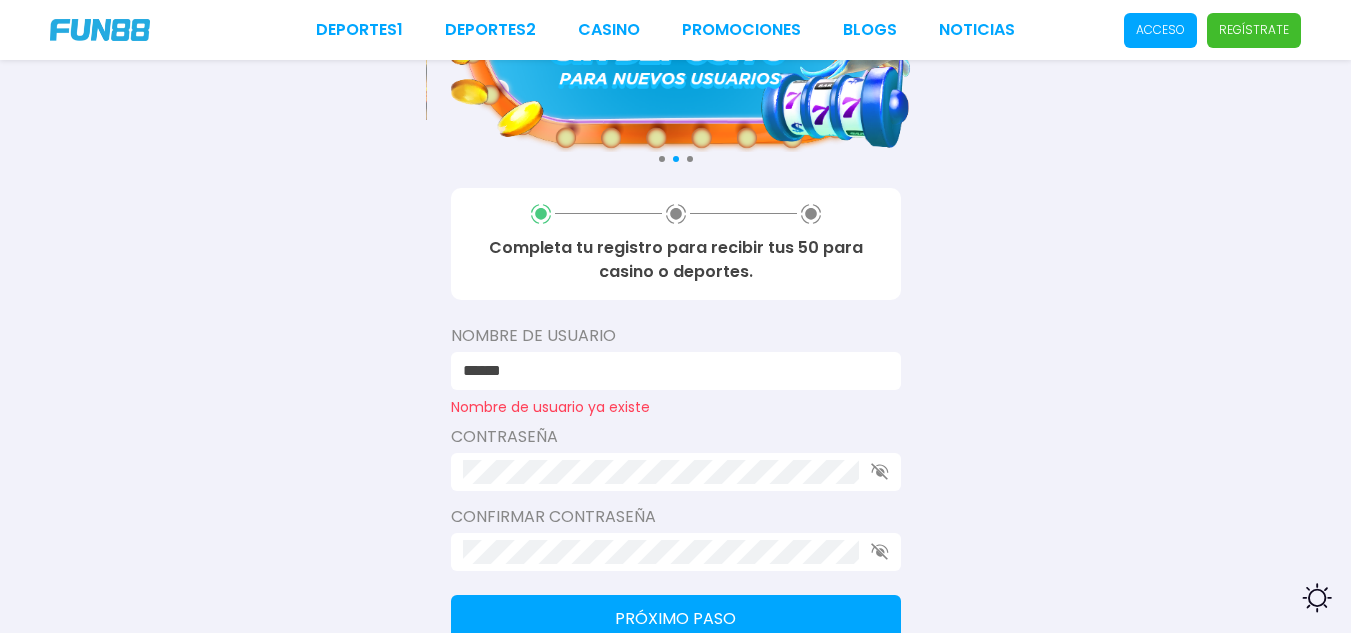 click on "******" at bounding box center [670, 371] 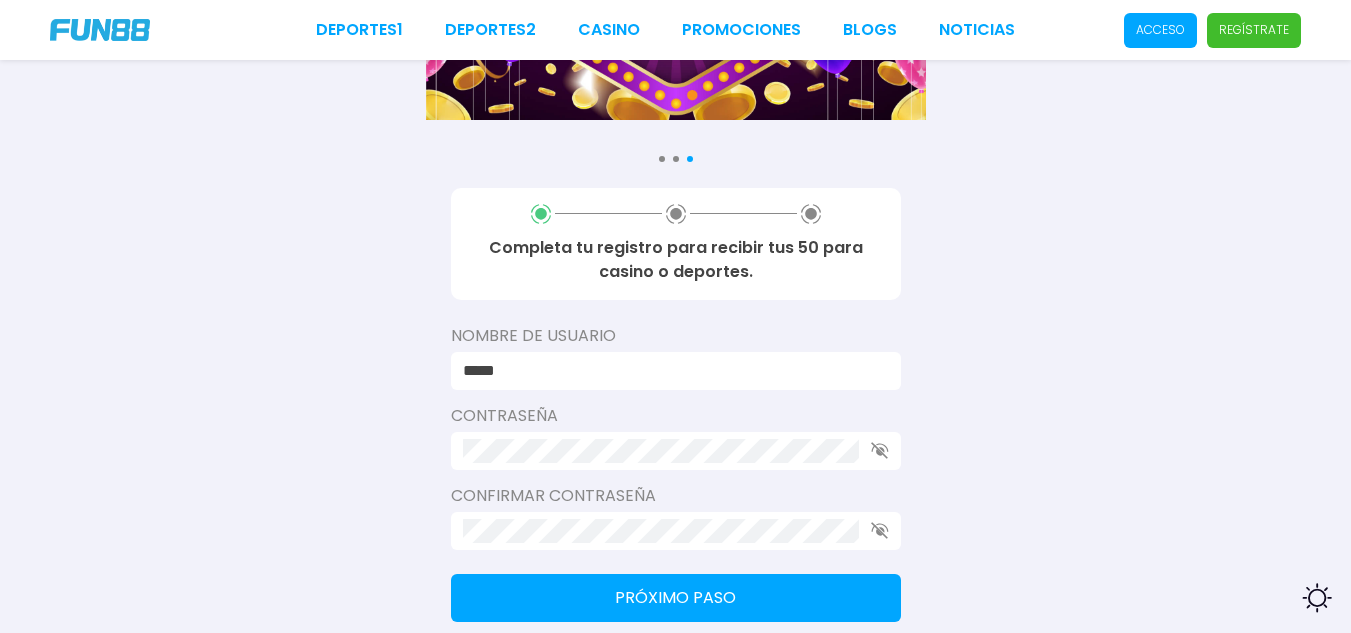 click on "Consulta términos y condiciones Consulta términos y condiciones Consulta términos y condiciones Completa tu registro para recibir tus 50 para casino o deportes. Nombre de usuario ***** Contraseña Confirmar contraseña Próximo paso Newcastle United FC" at bounding box center [675, 318] 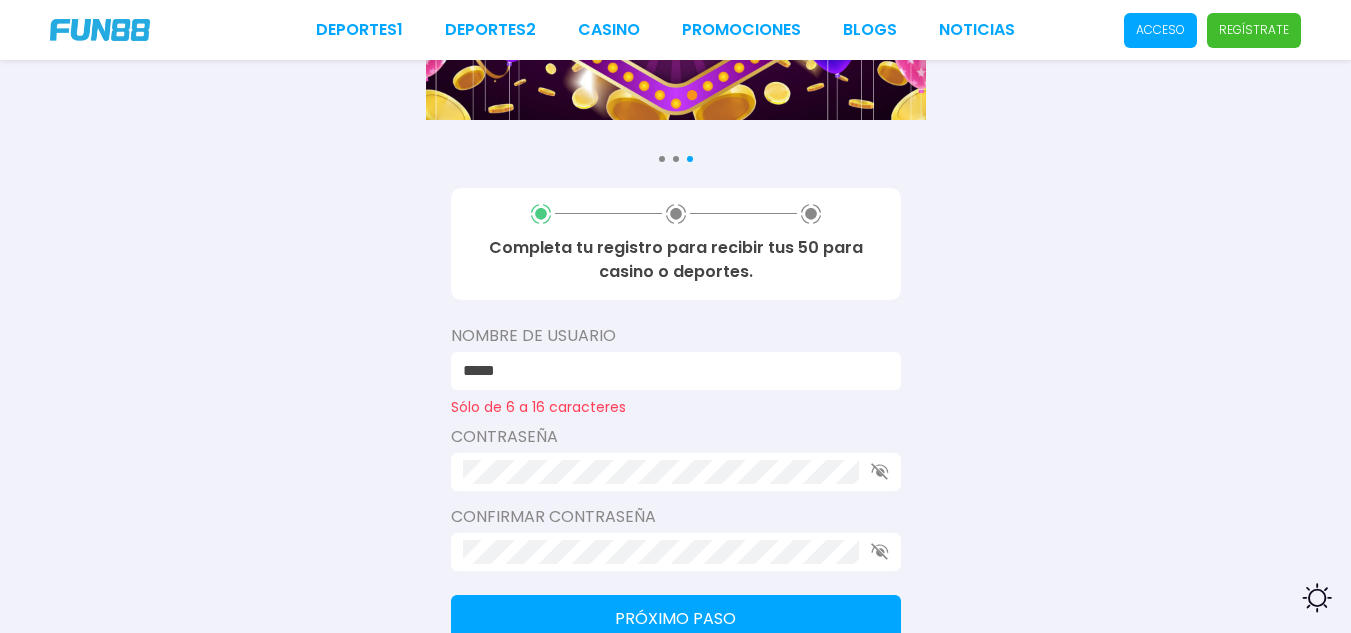 click on "*****" at bounding box center (670, 371) 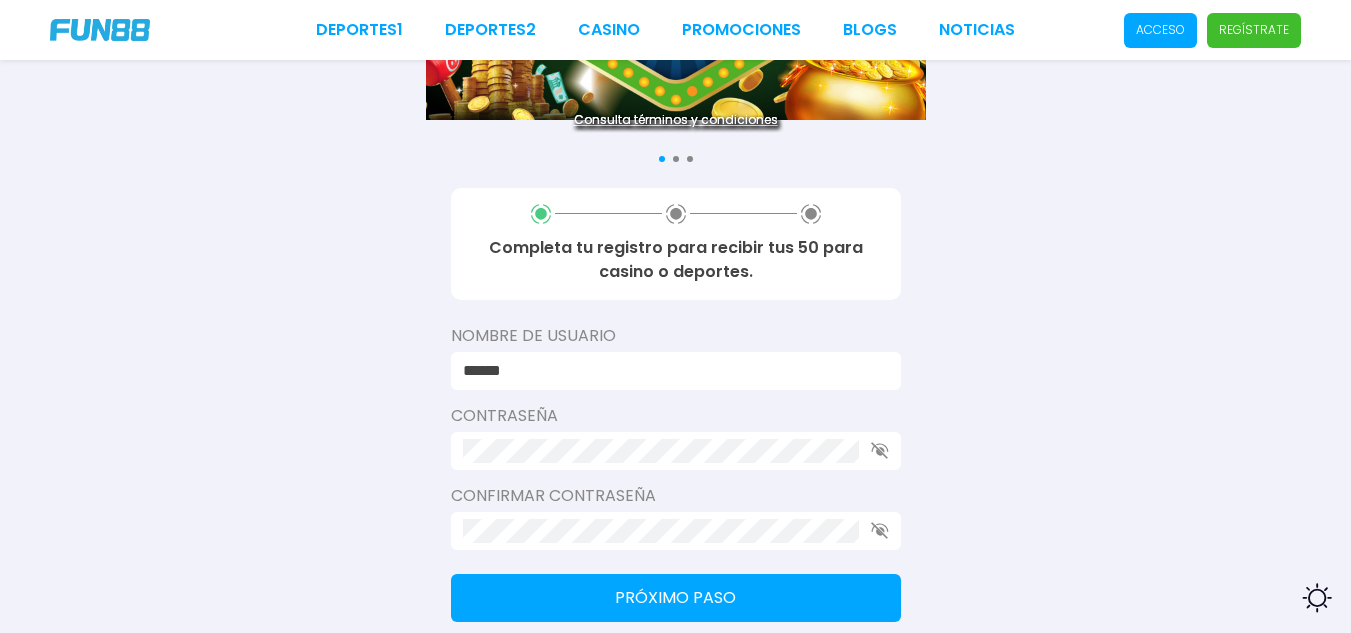 type on "******" 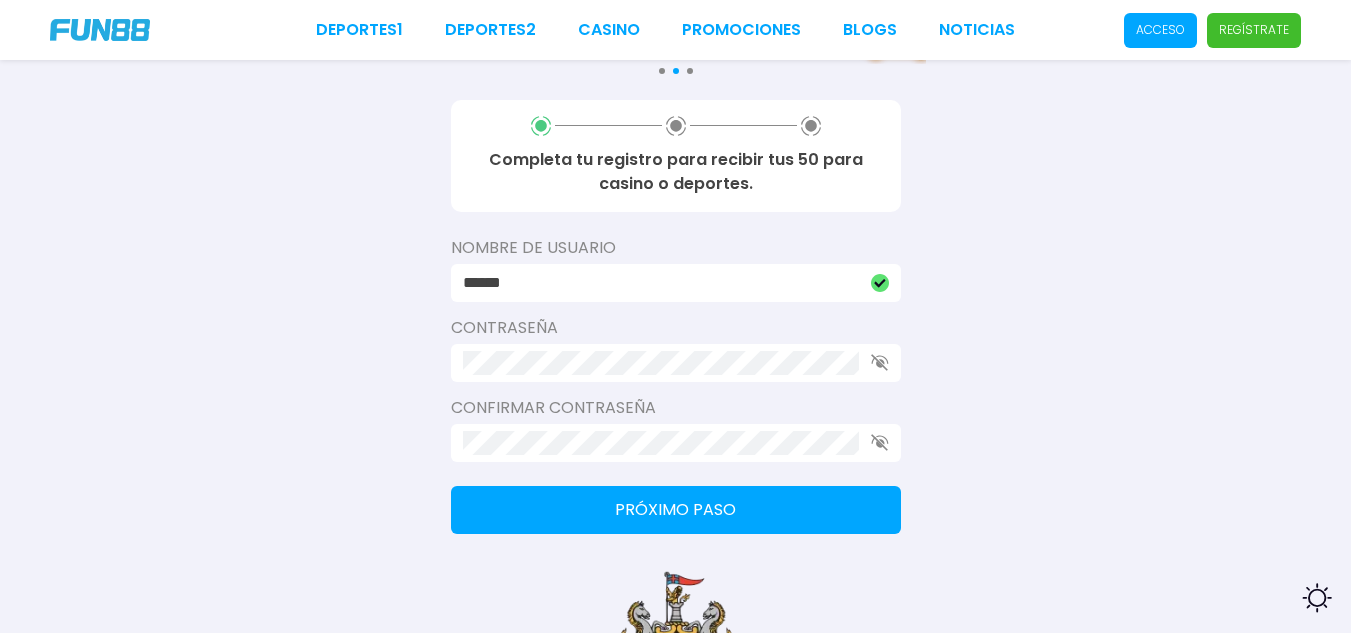 scroll, scrollTop: 300, scrollLeft: 0, axis: vertical 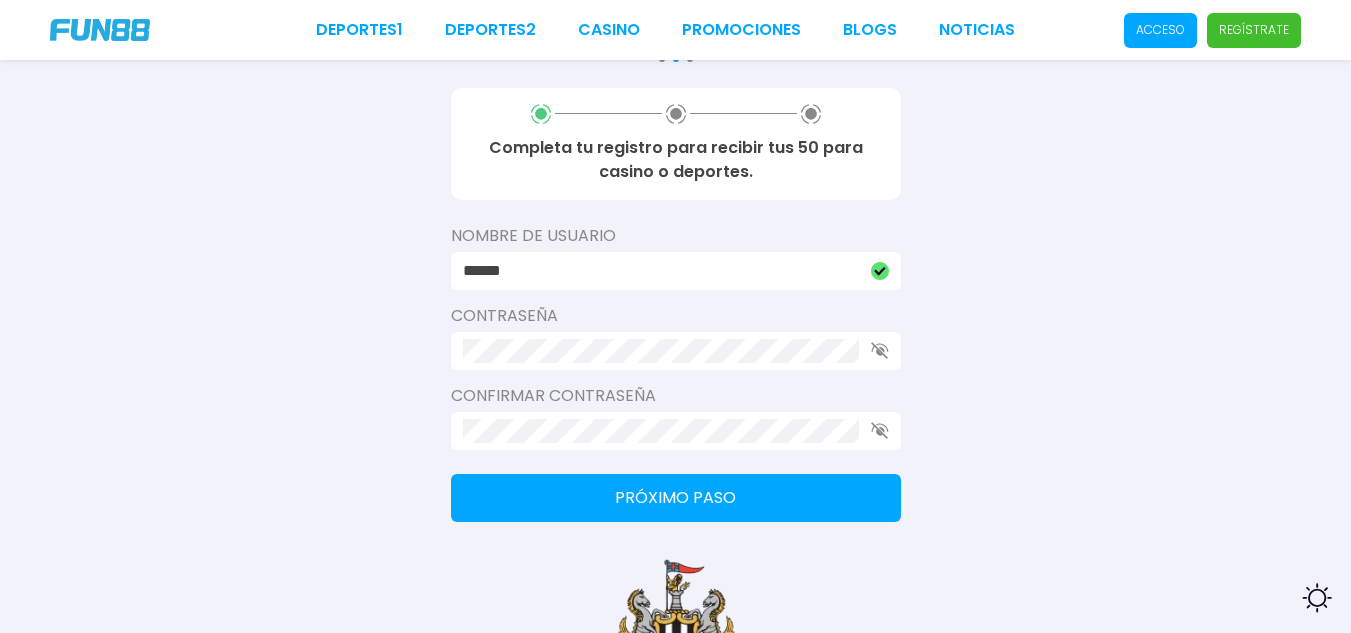 click on "Próximo paso" at bounding box center [676, 498] 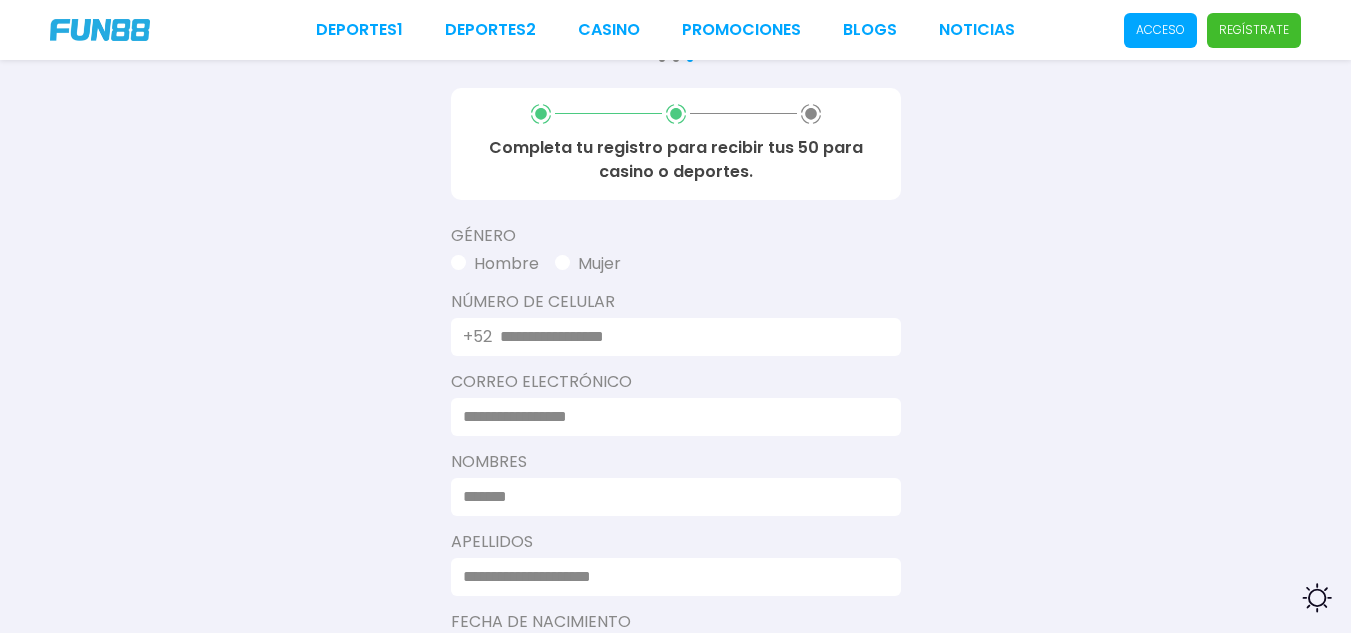 click at bounding box center [458, 262] 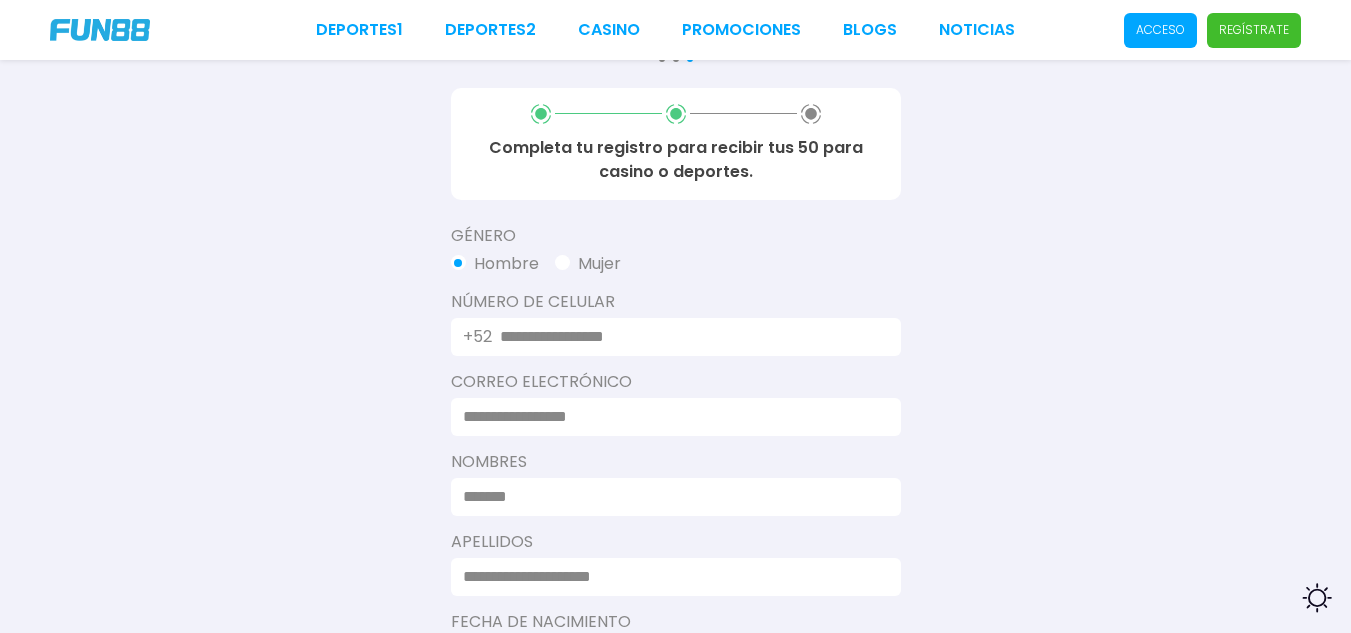 click at bounding box center (688, 337) 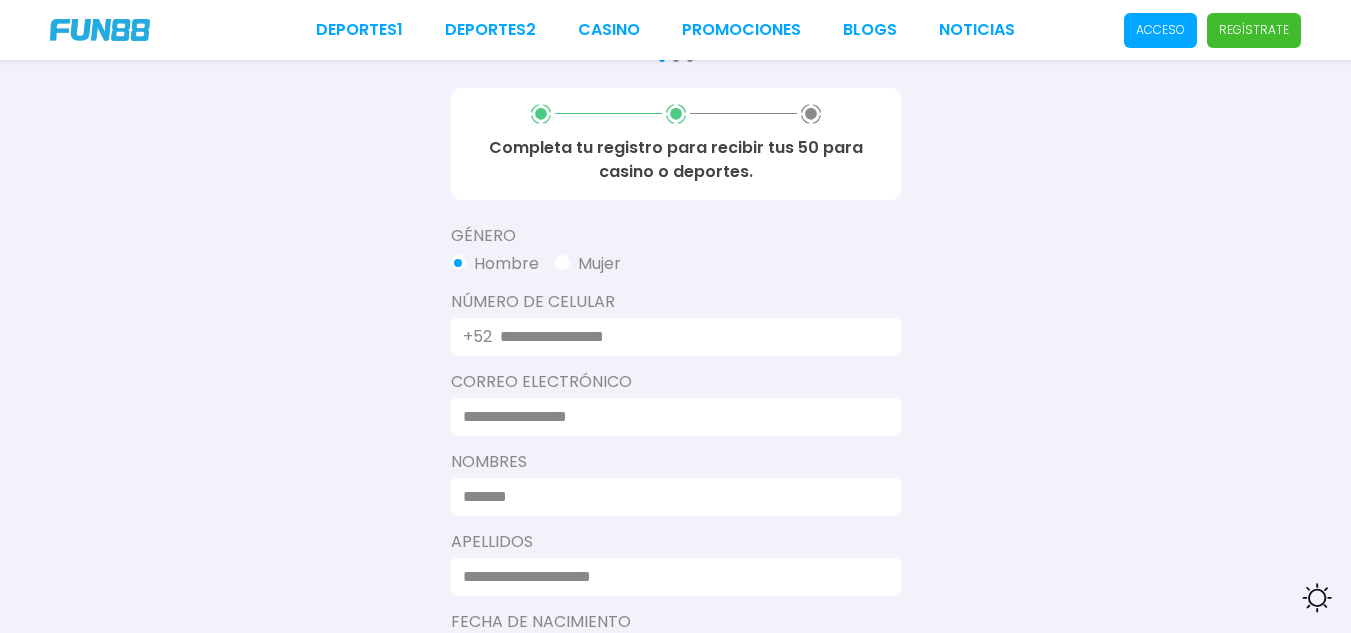 type on "*********" 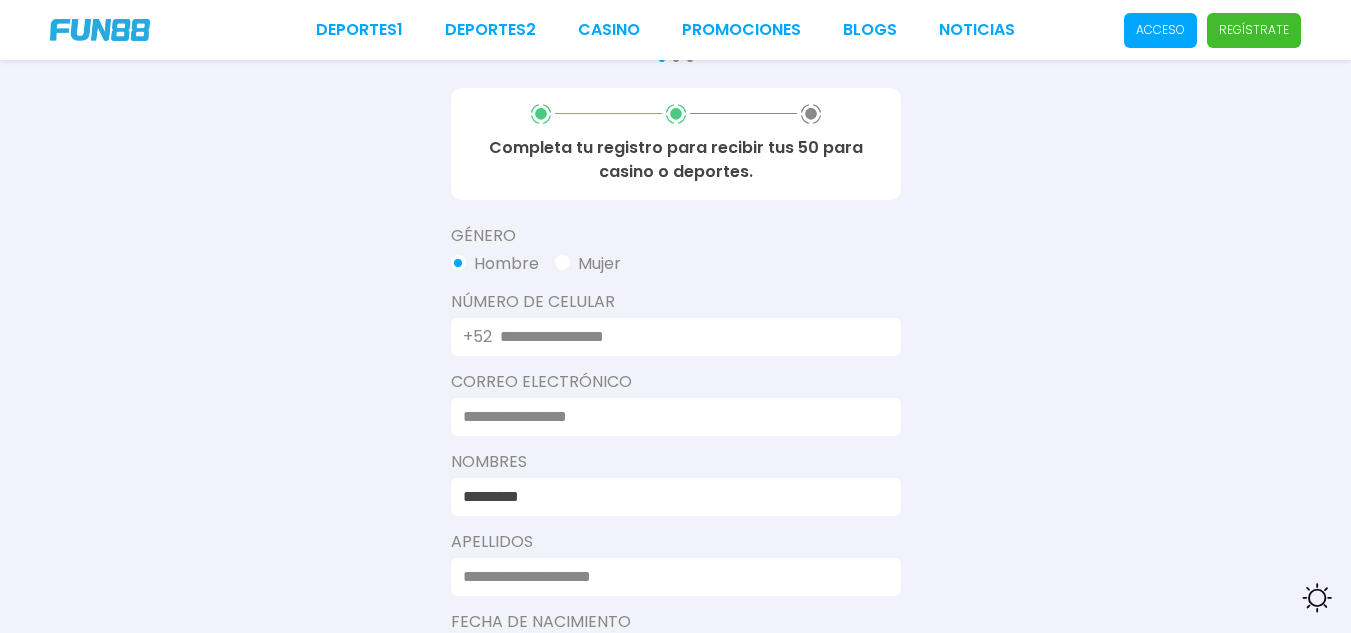 type on "**********" 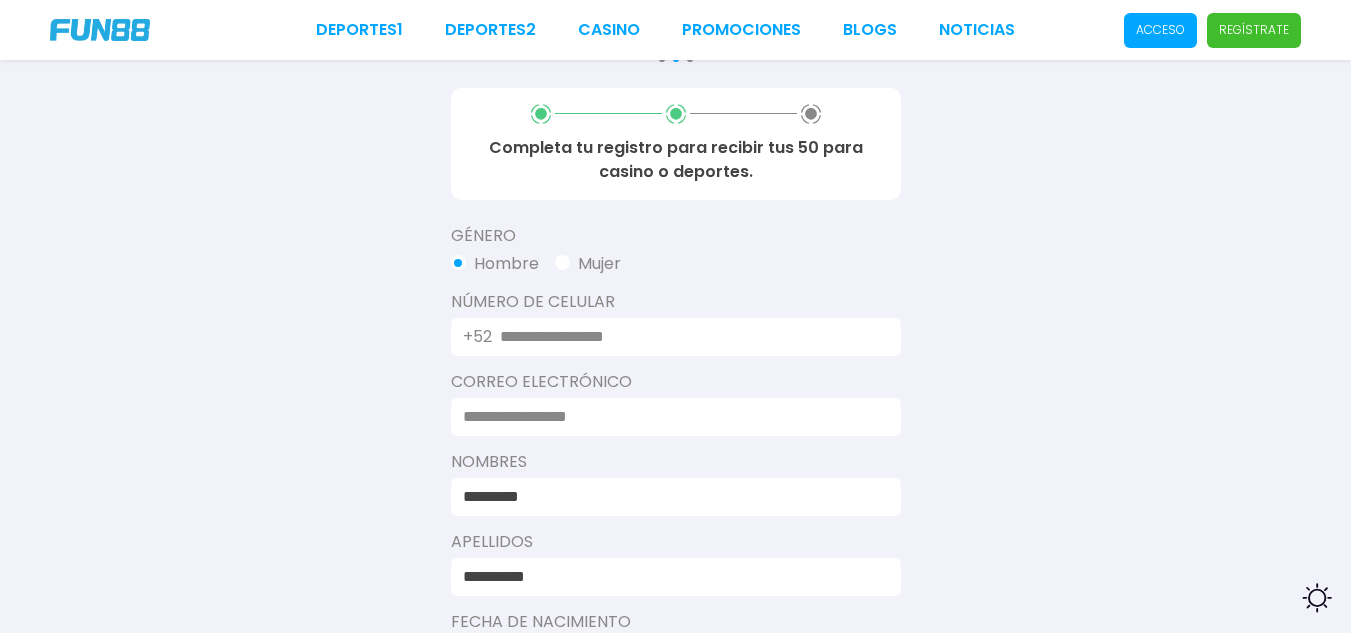 click at bounding box center [688, 337] 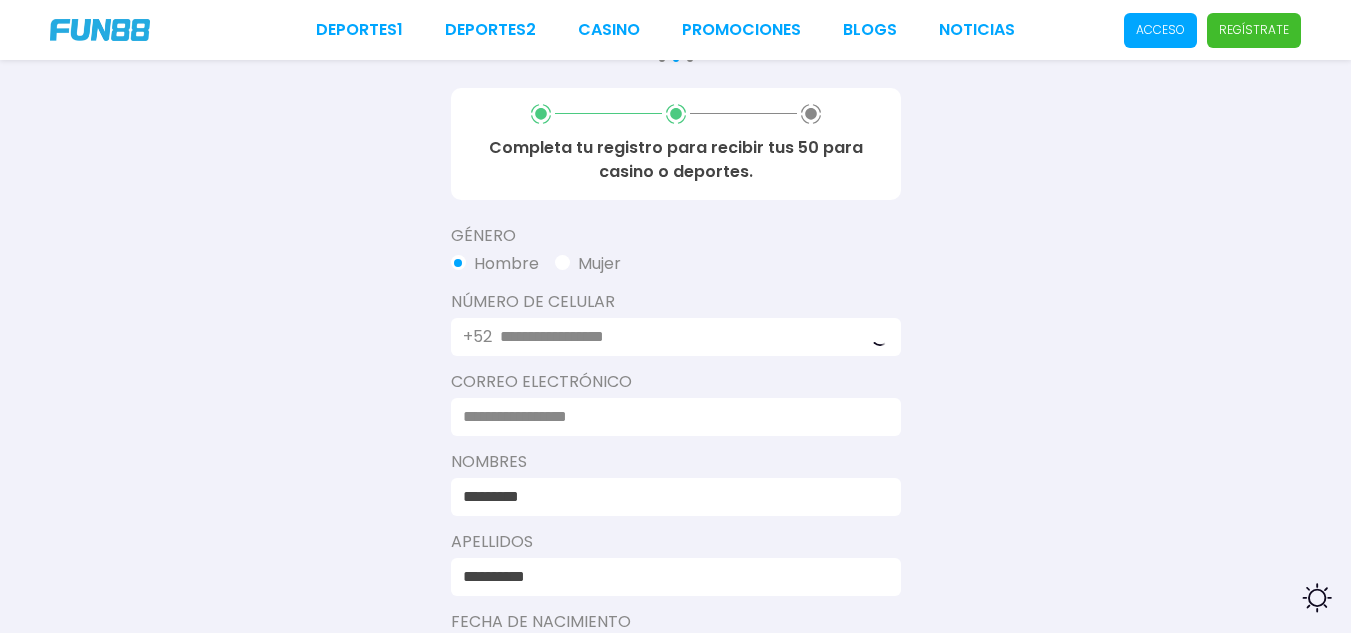 click at bounding box center [670, 417] 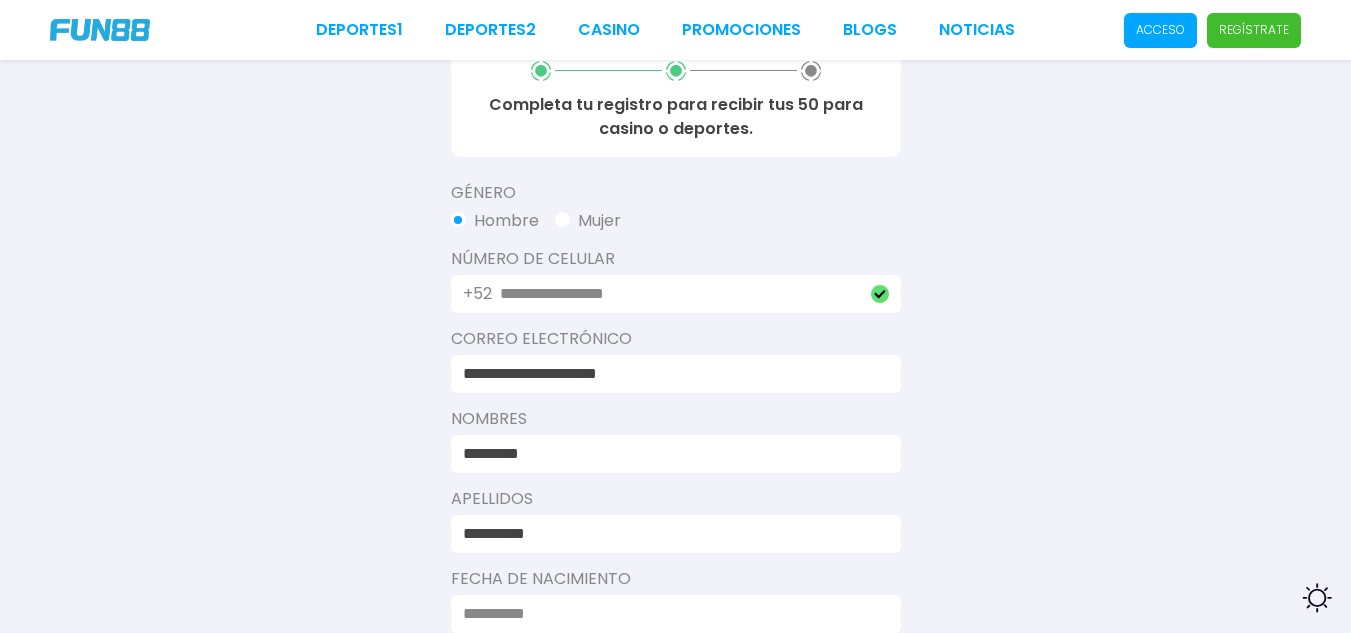 scroll, scrollTop: 600, scrollLeft: 0, axis: vertical 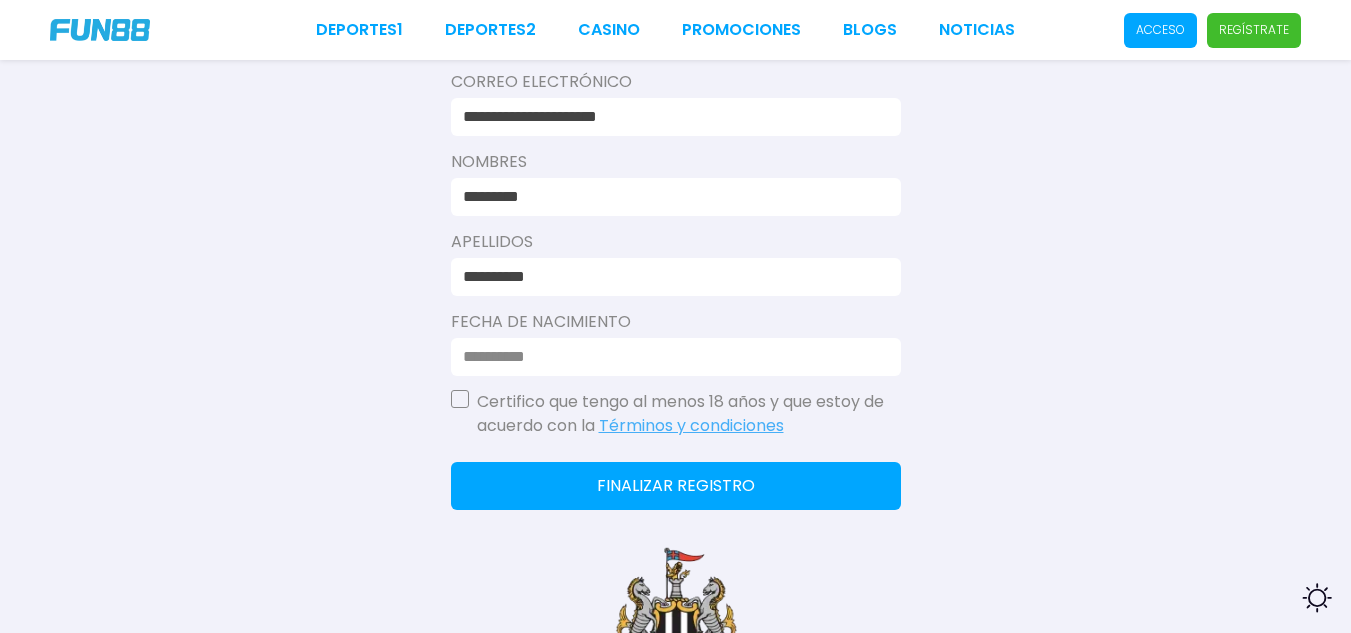 type on "**********" 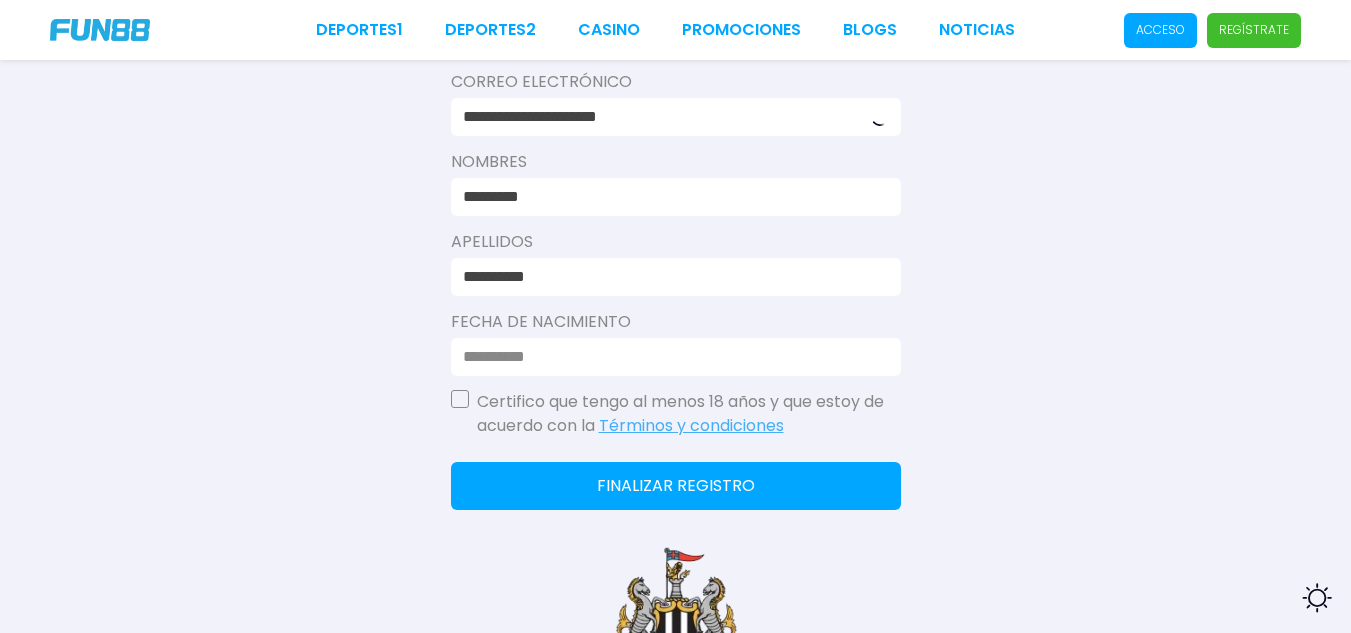 click at bounding box center [670, 357] 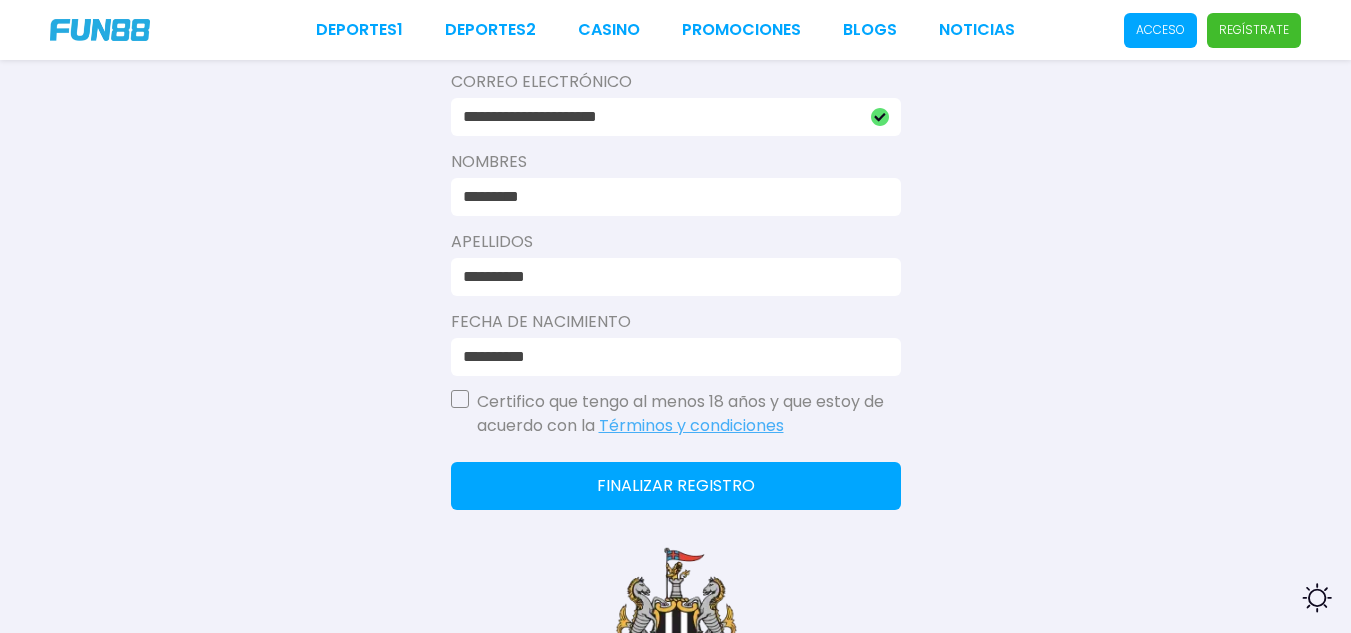 type on "**********" 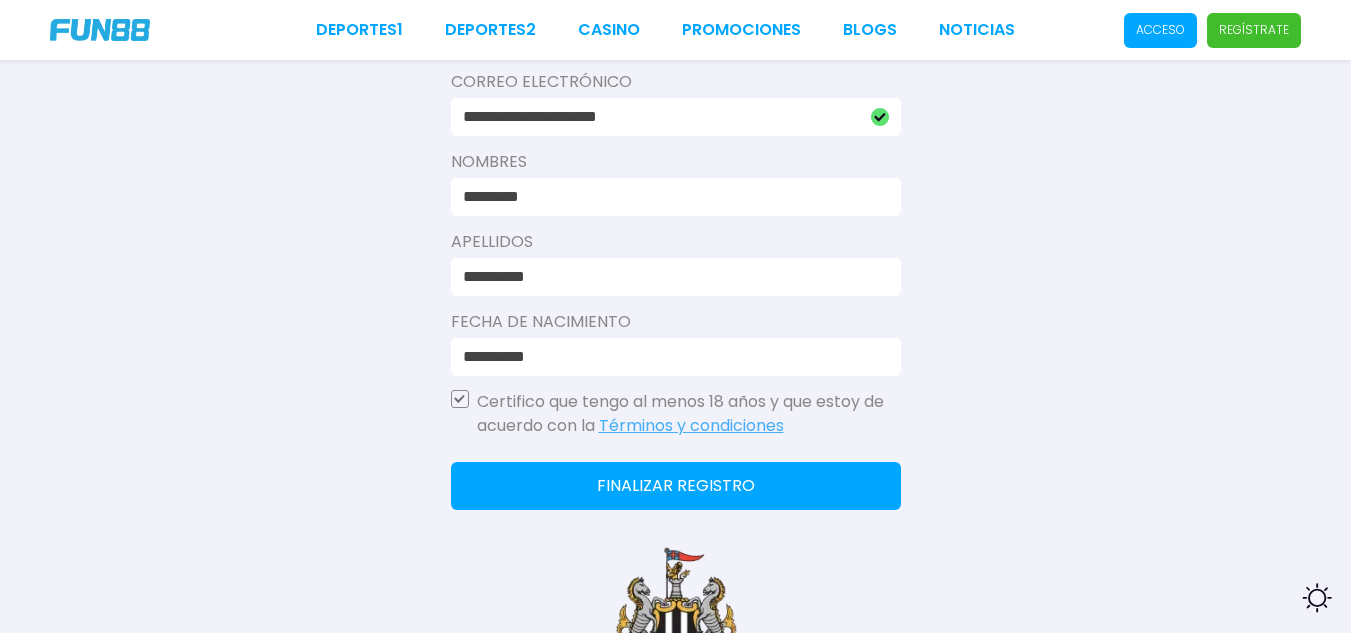 click on "Finalizar registro" 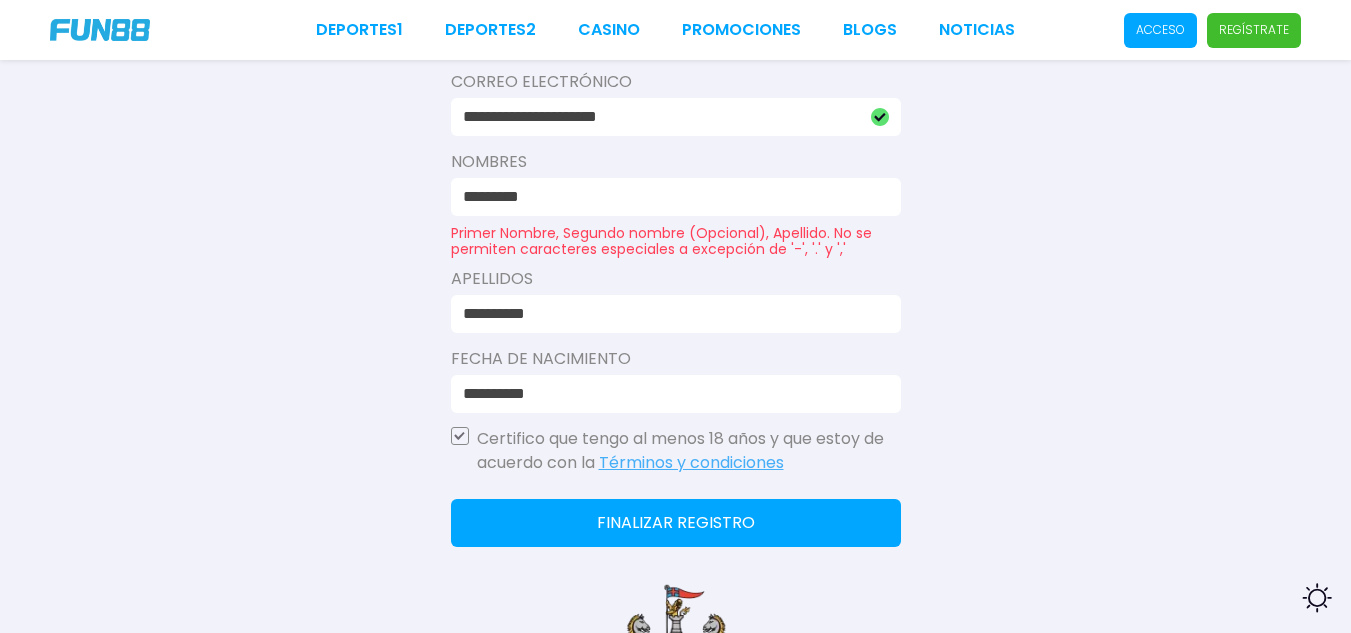 click on "*********" at bounding box center (670, 197) 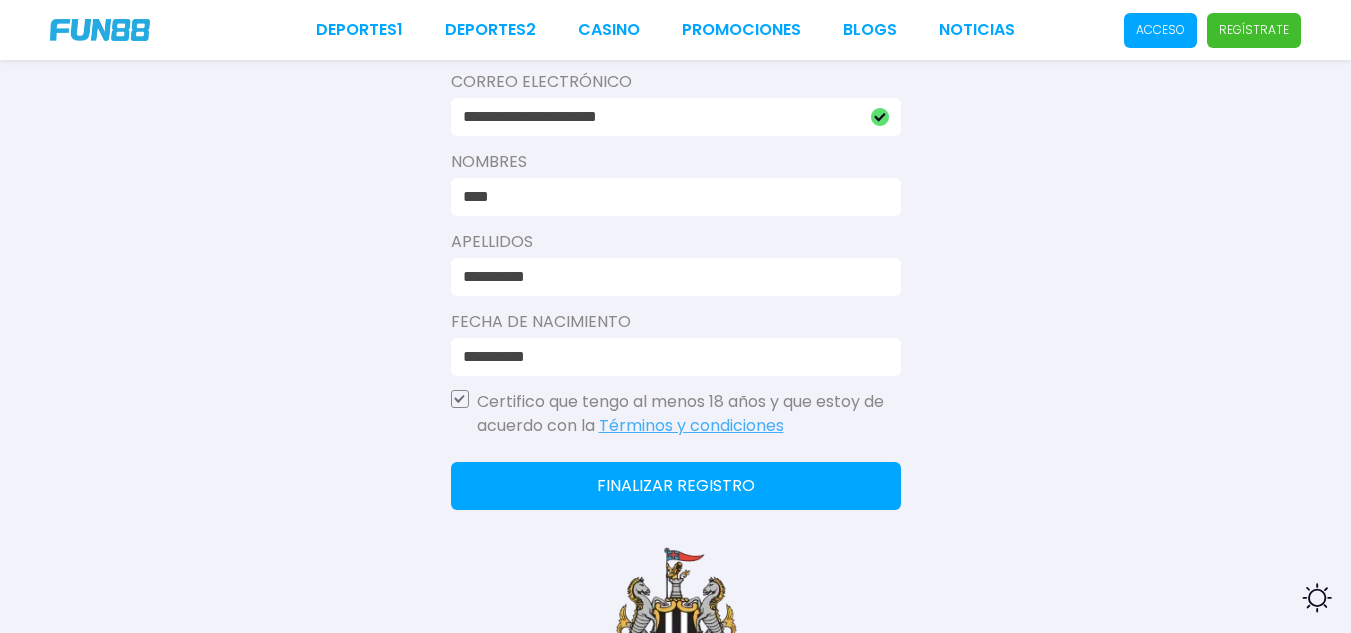 click on "Finalizar registro" 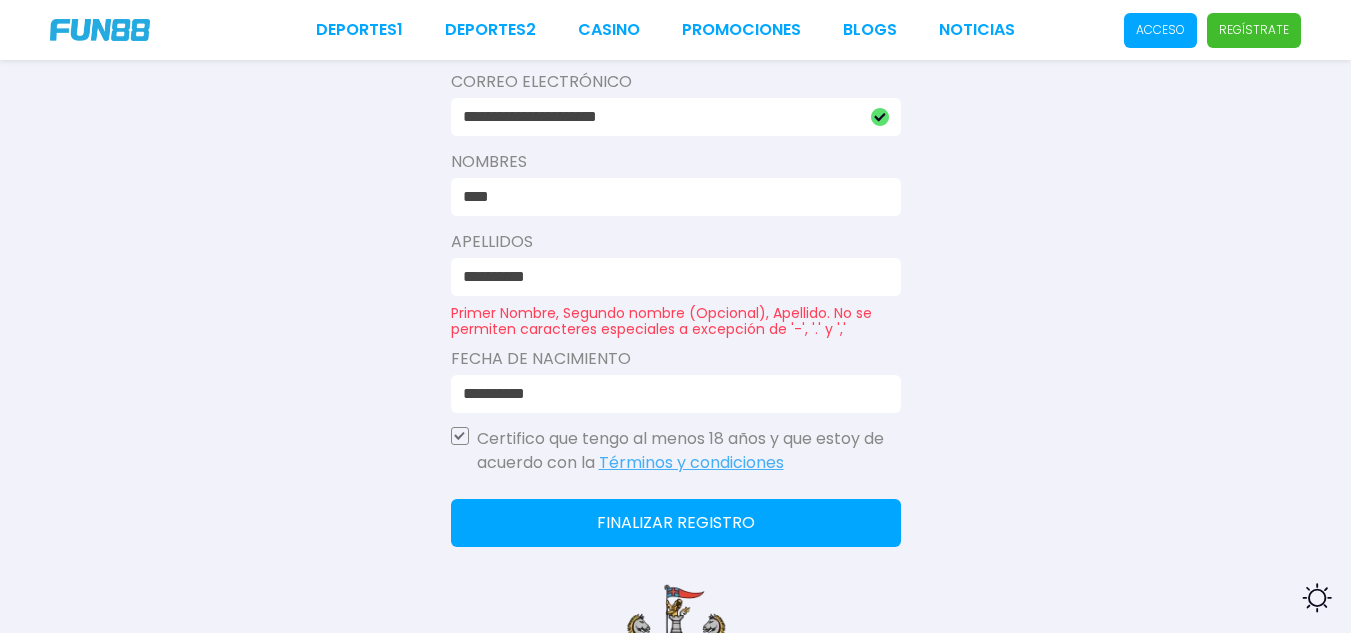 click on "****" at bounding box center (670, 197) 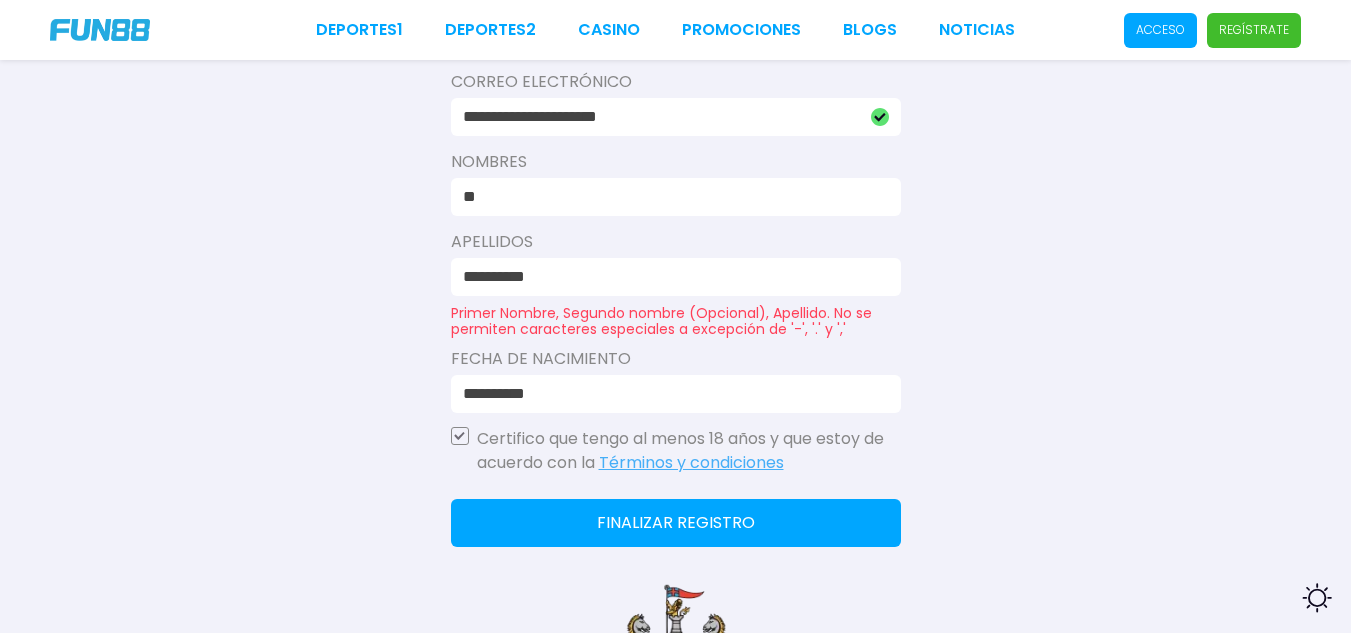 type on "*" 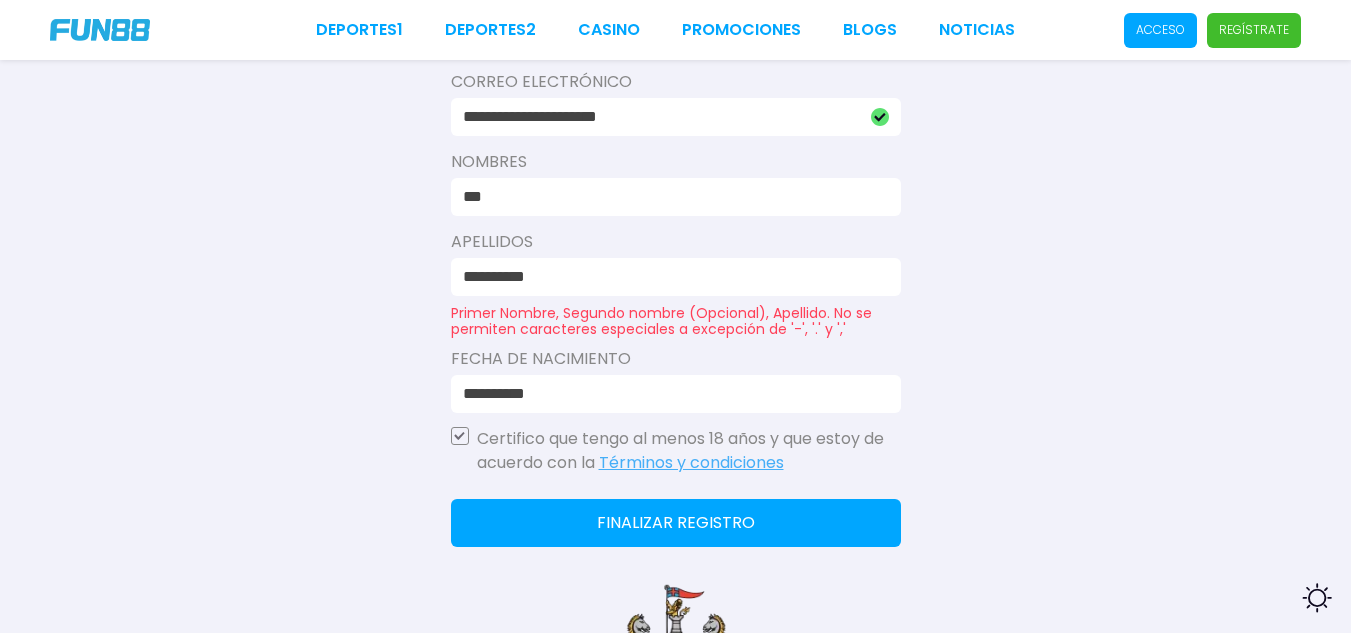 type on "****" 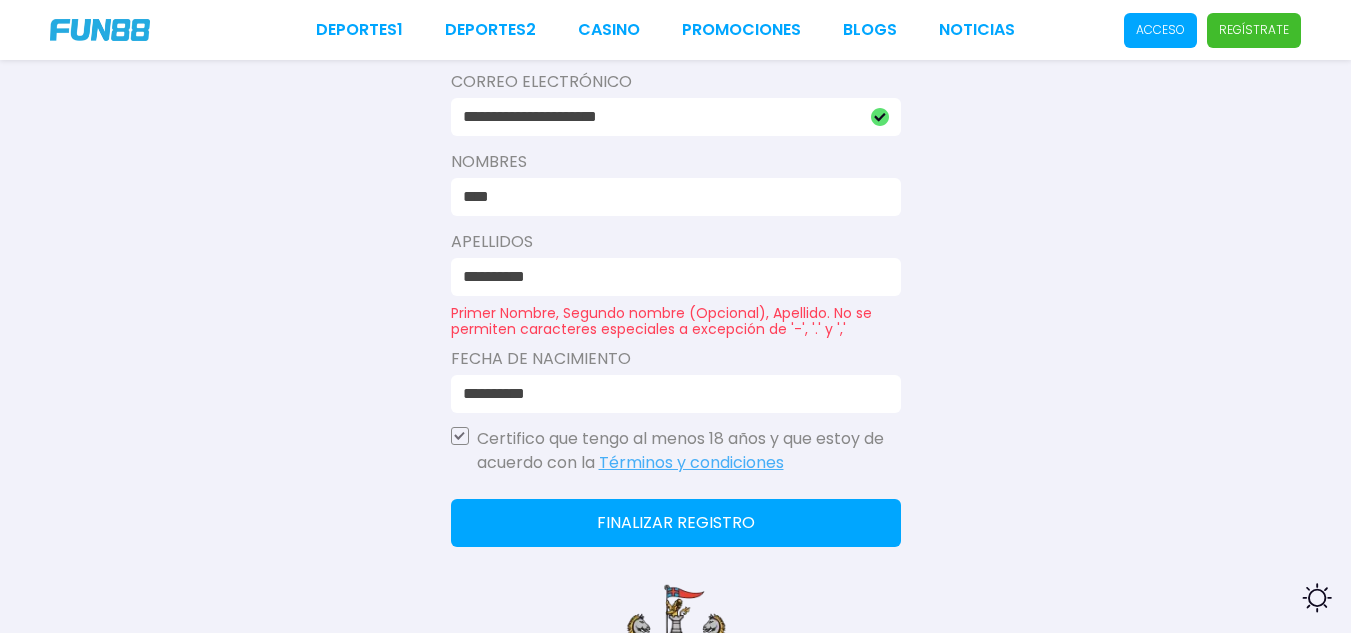 click on "Finalizar registro" 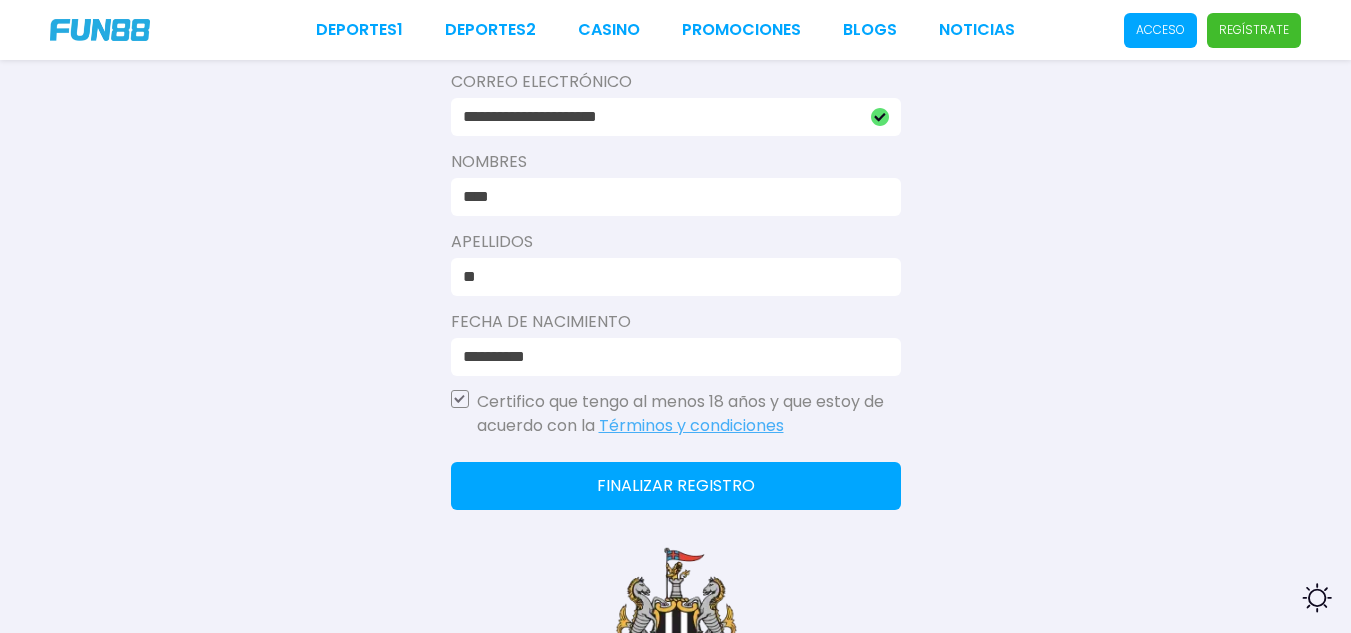 type on "*" 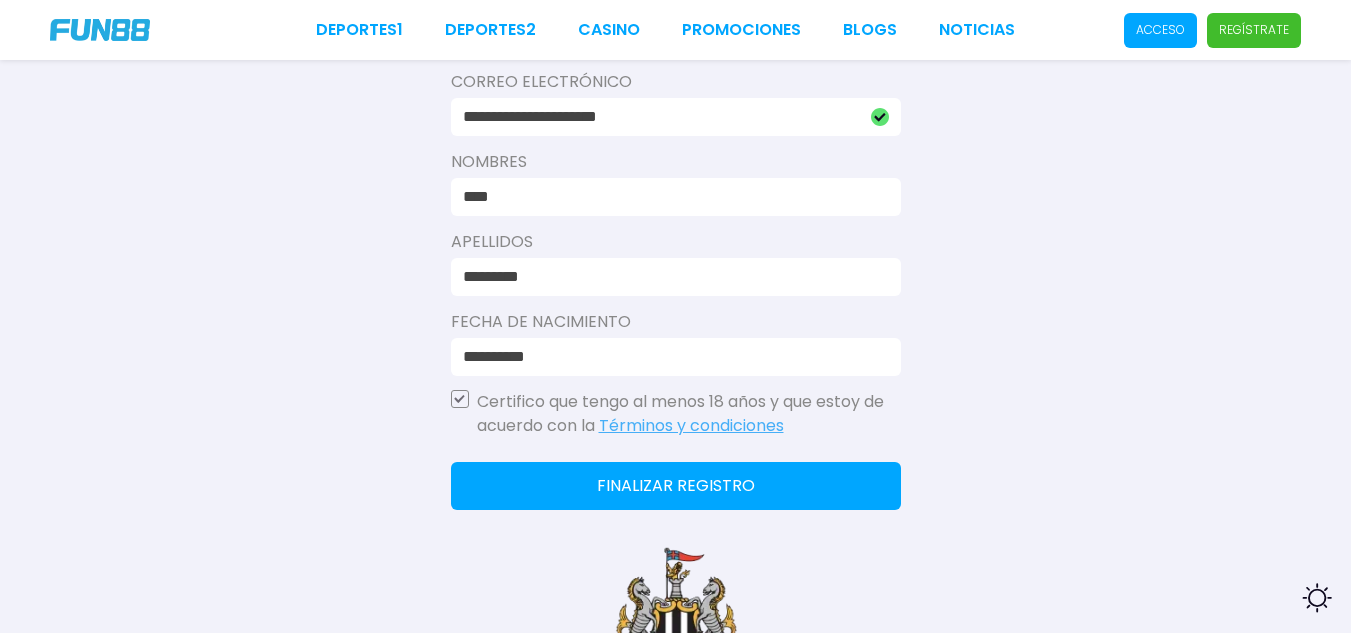 type on "**********" 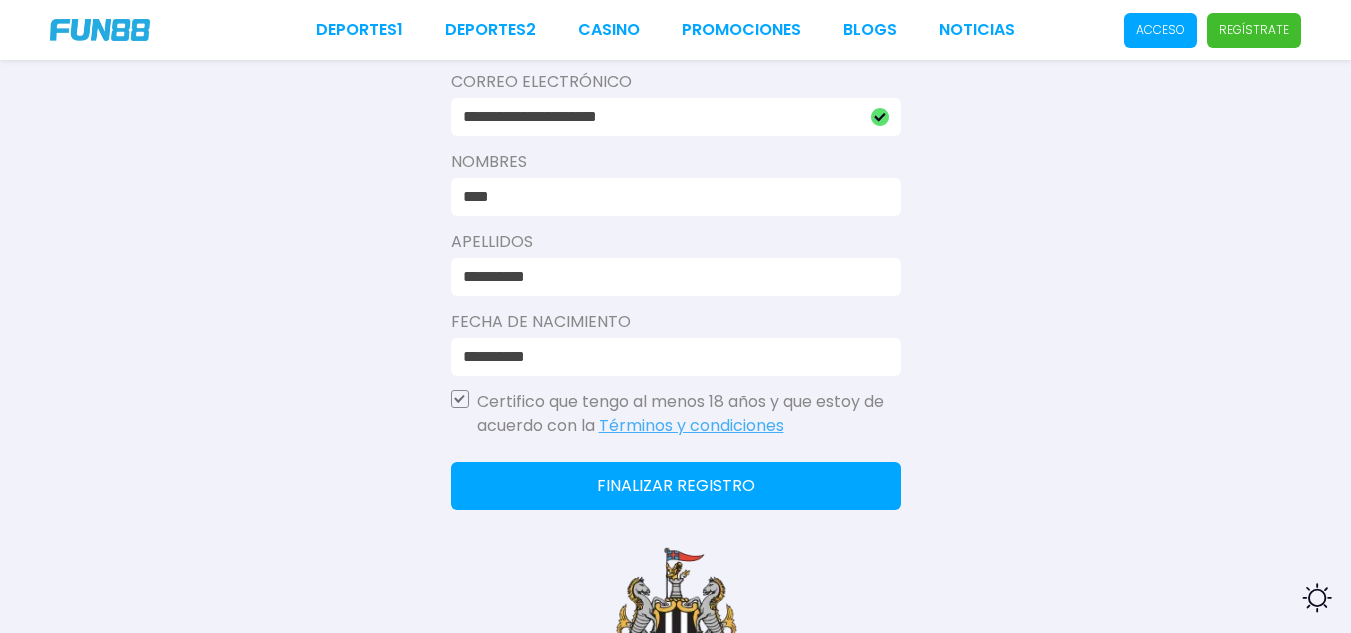 click on "Finalizar registro" 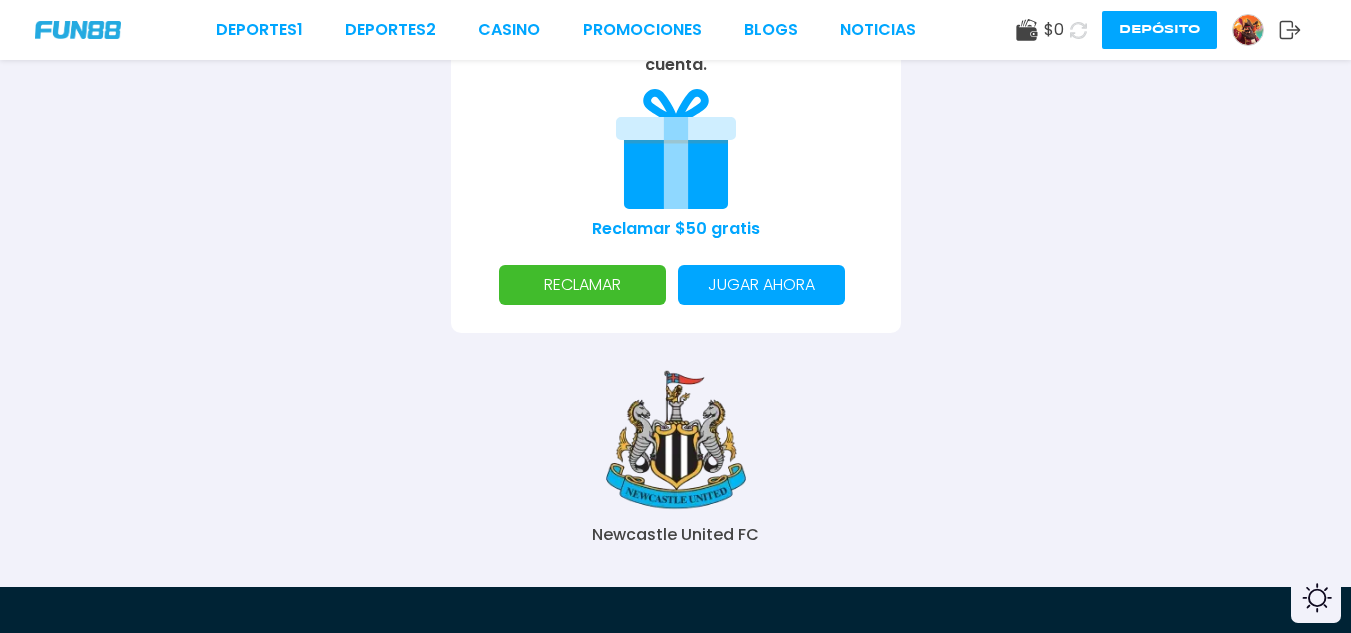scroll, scrollTop: 300, scrollLeft: 0, axis: vertical 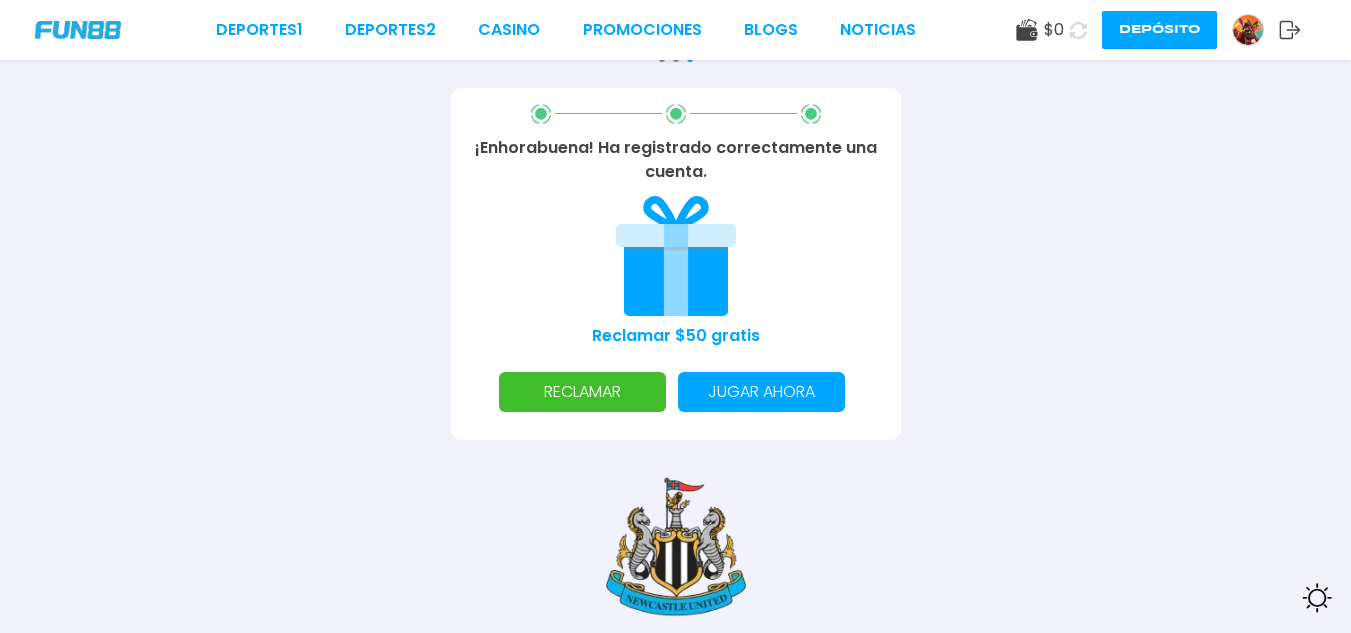 click on "RECLAMAR" at bounding box center [582, 392] 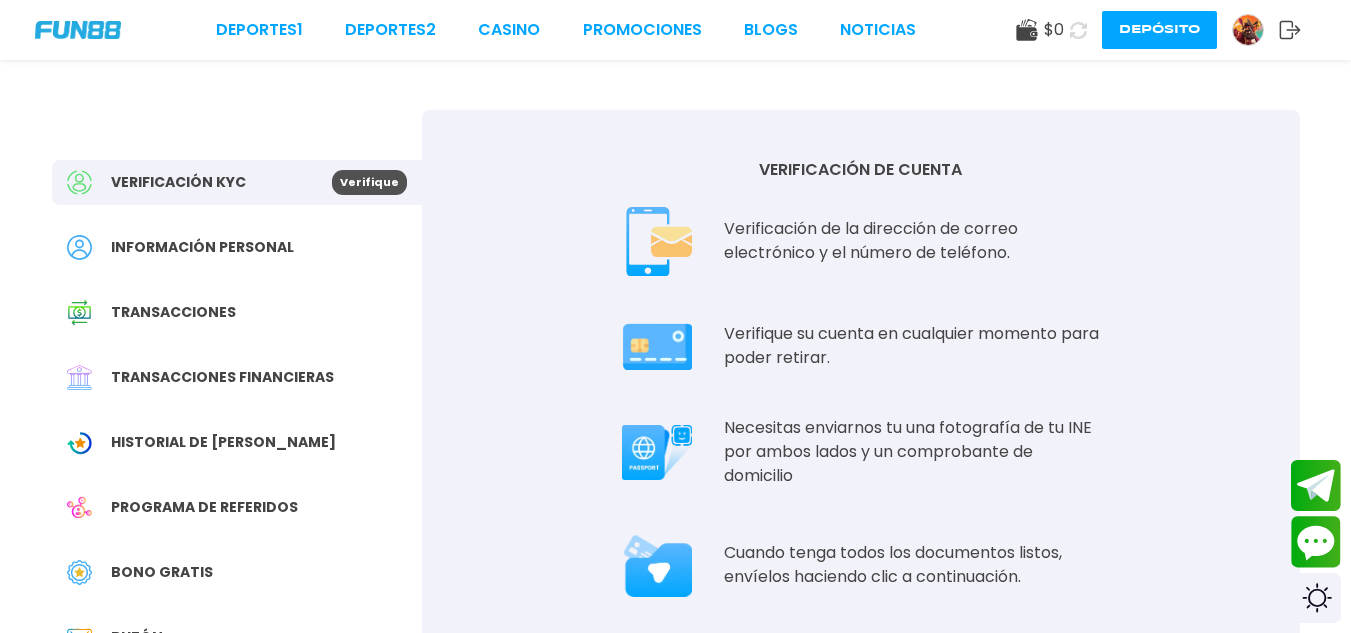 scroll, scrollTop: 100, scrollLeft: 0, axis: vertical 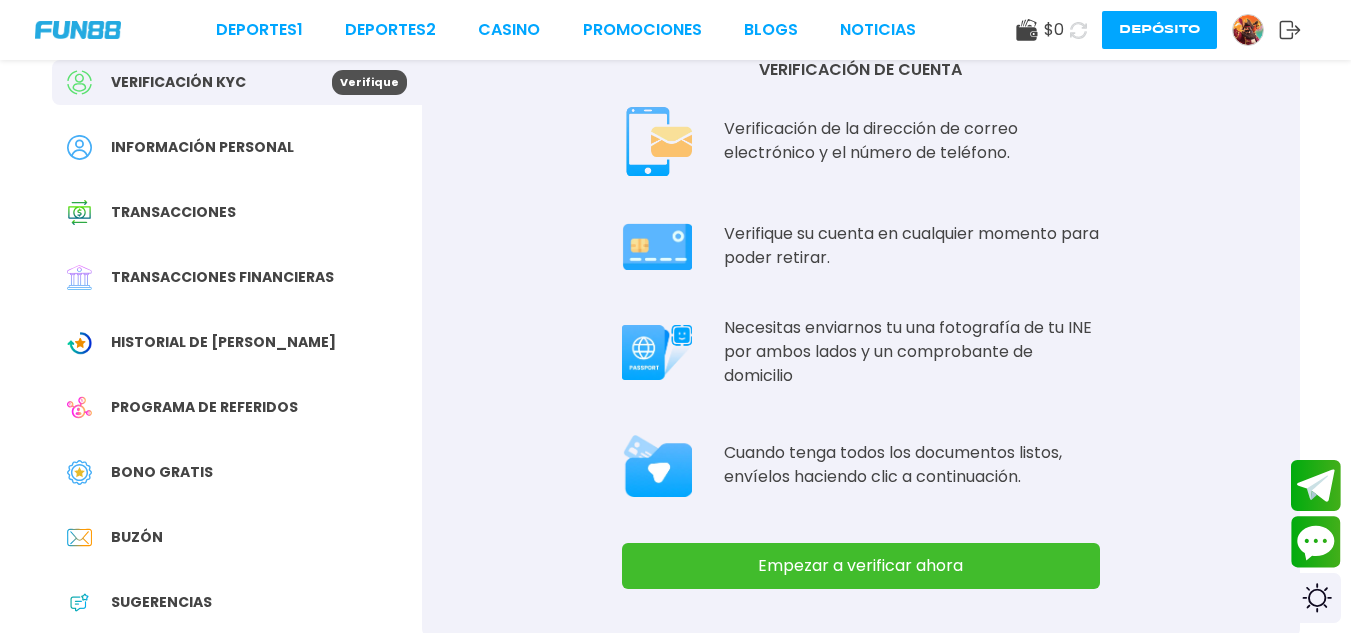 click on "Empezar a verificar ahora" at bounding box center (861, 566) 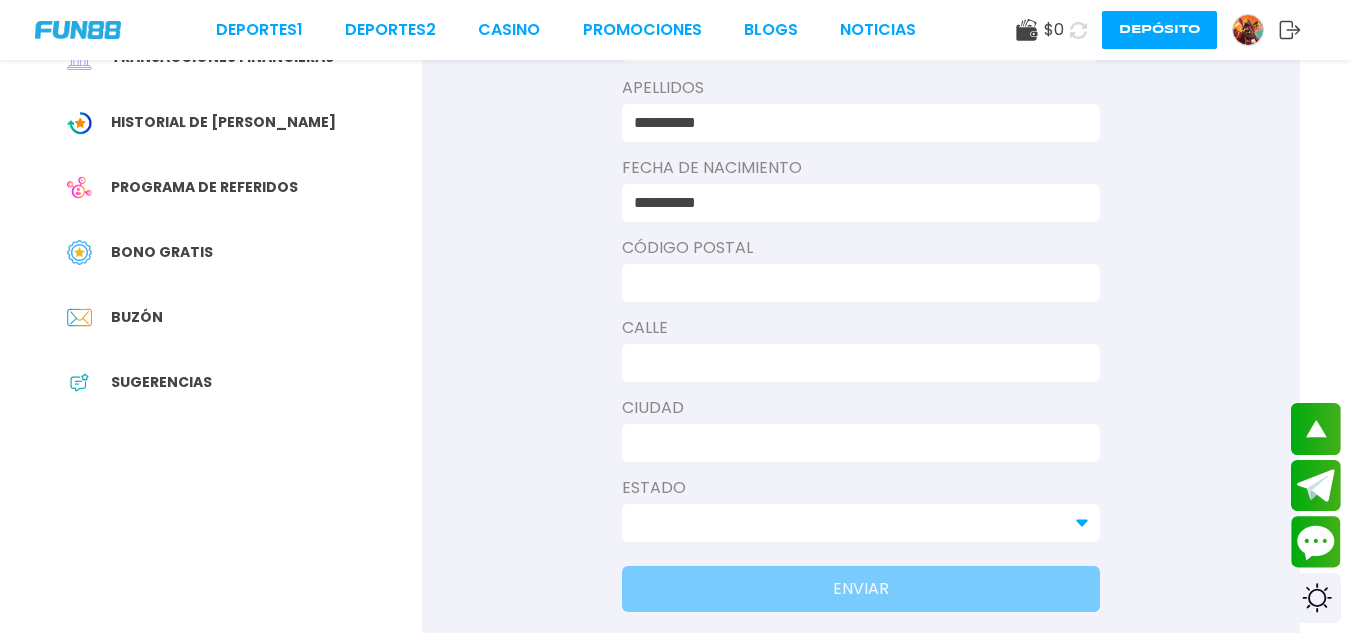scroll, scrollTop: 300, scrollLeft: 0, axis: vertical 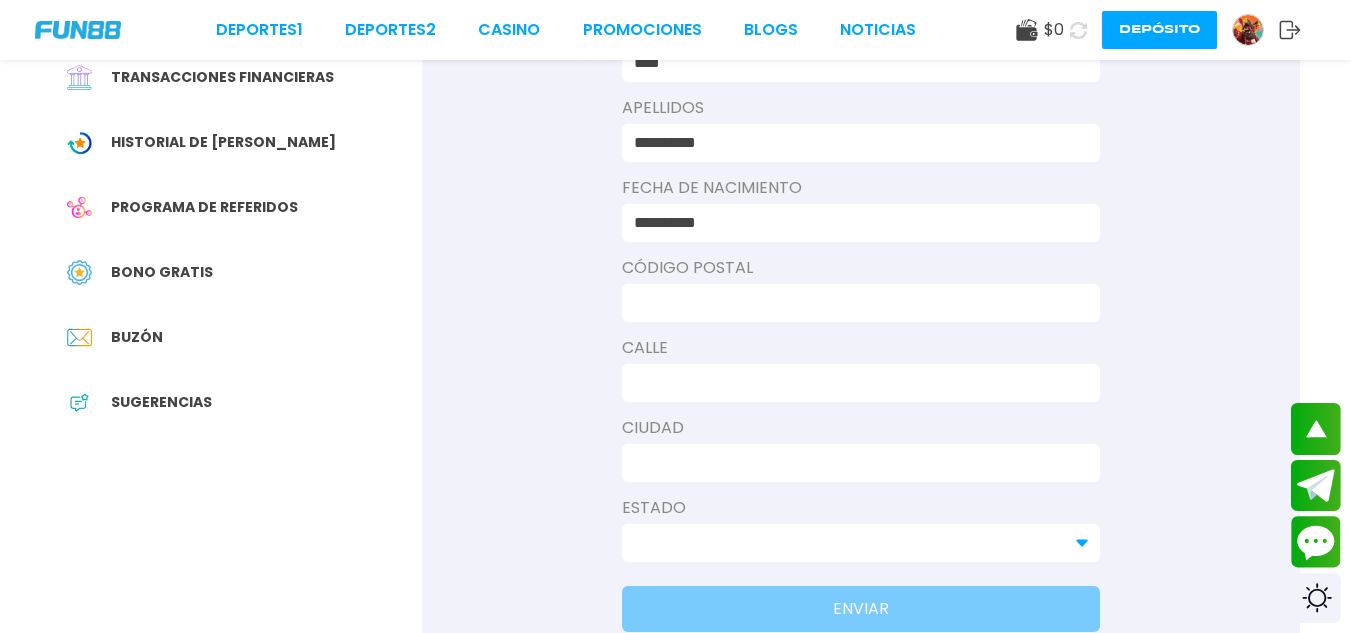 click at bounding box center (855, 303) 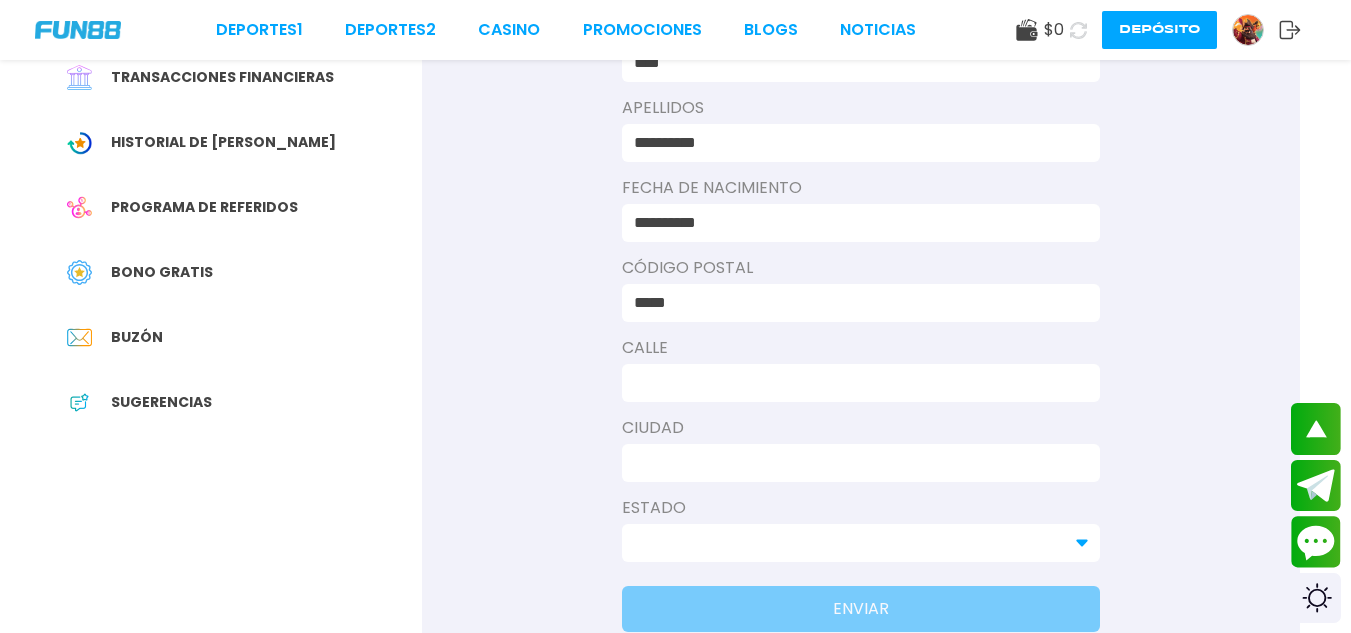 type on "*********" 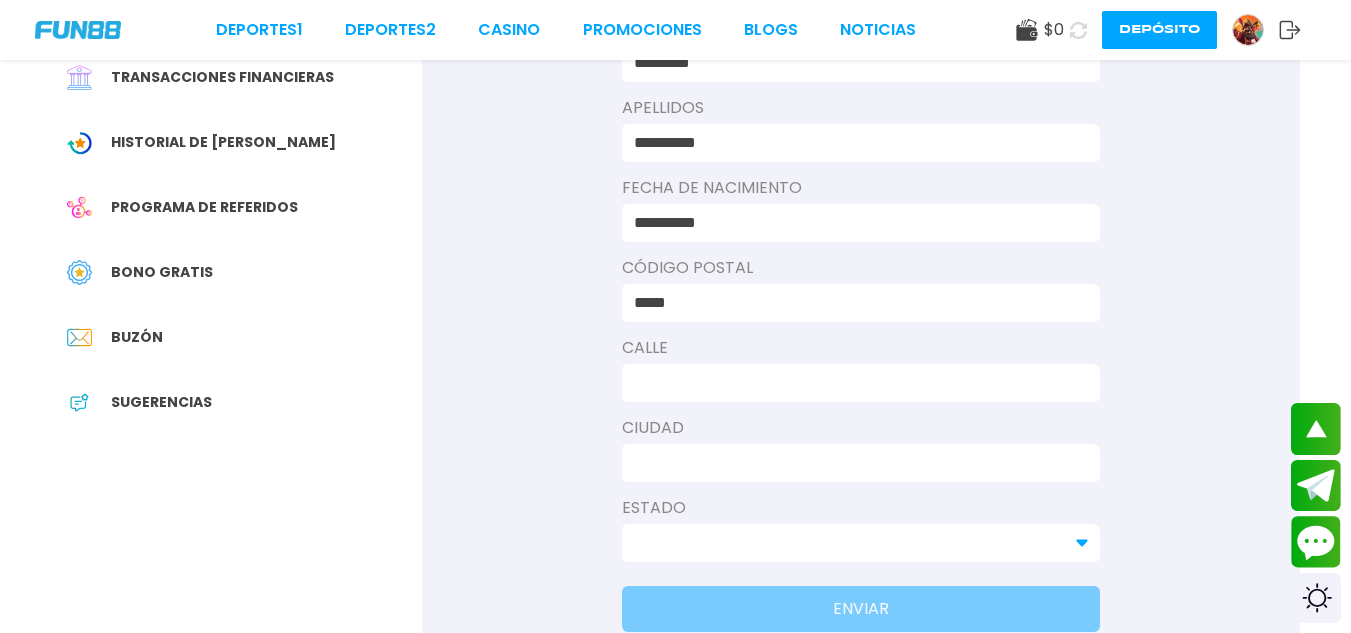 type on "**********" 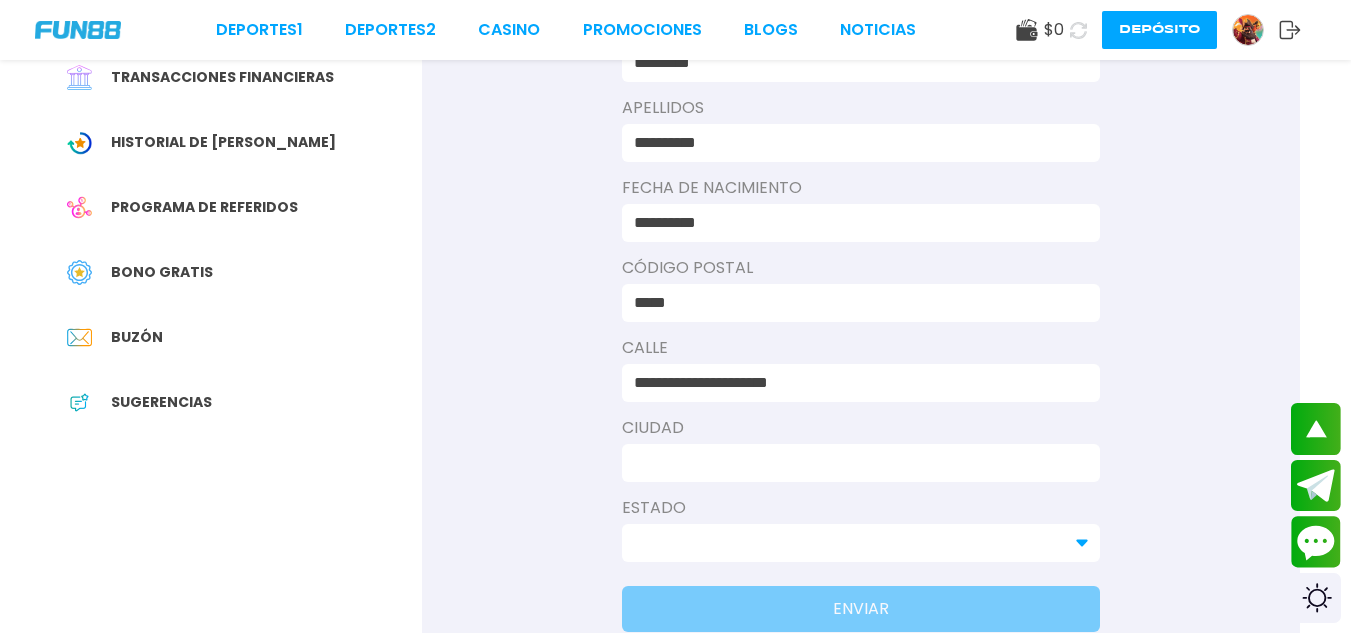 type on "**********" 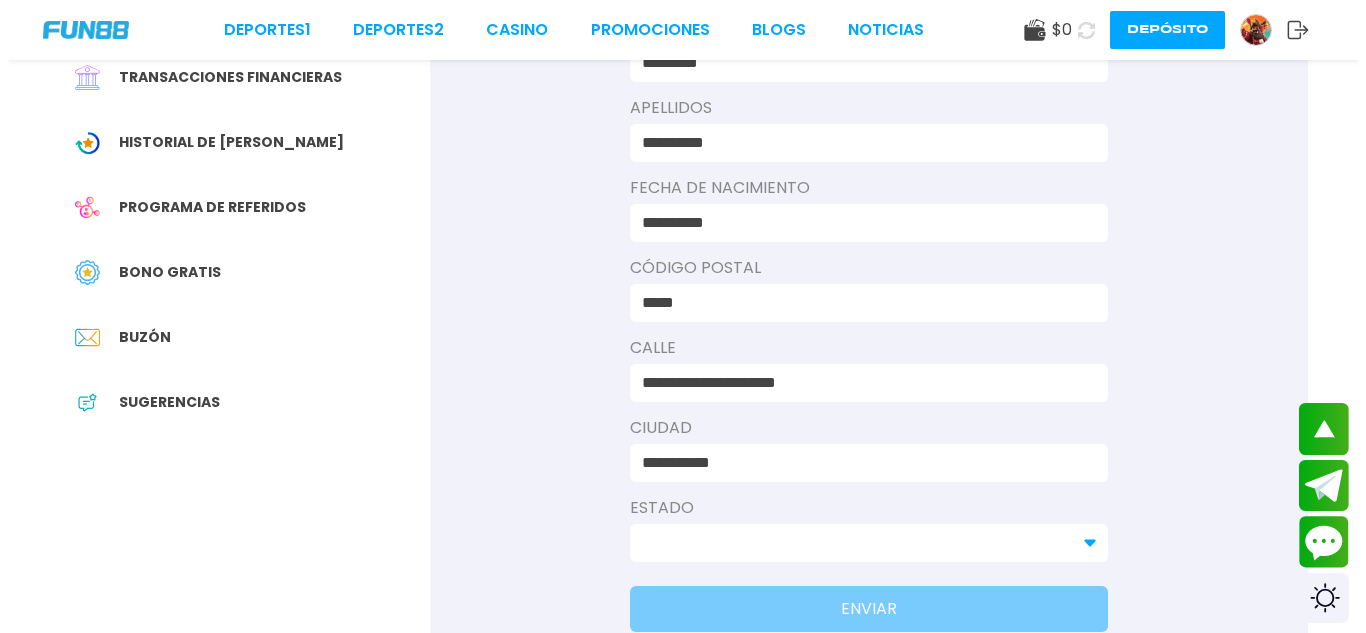 scroll, scrollTop: 500, scrollLeft: 0, axis: vertical 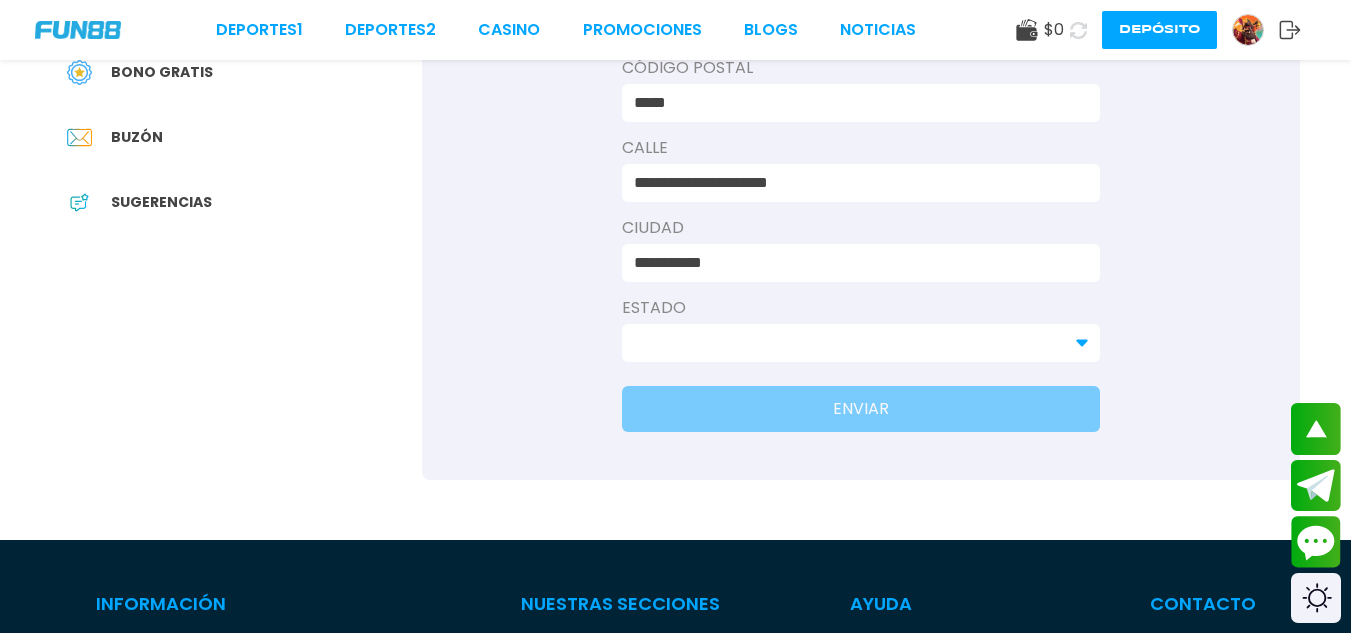click at bounding box center (849, 343) 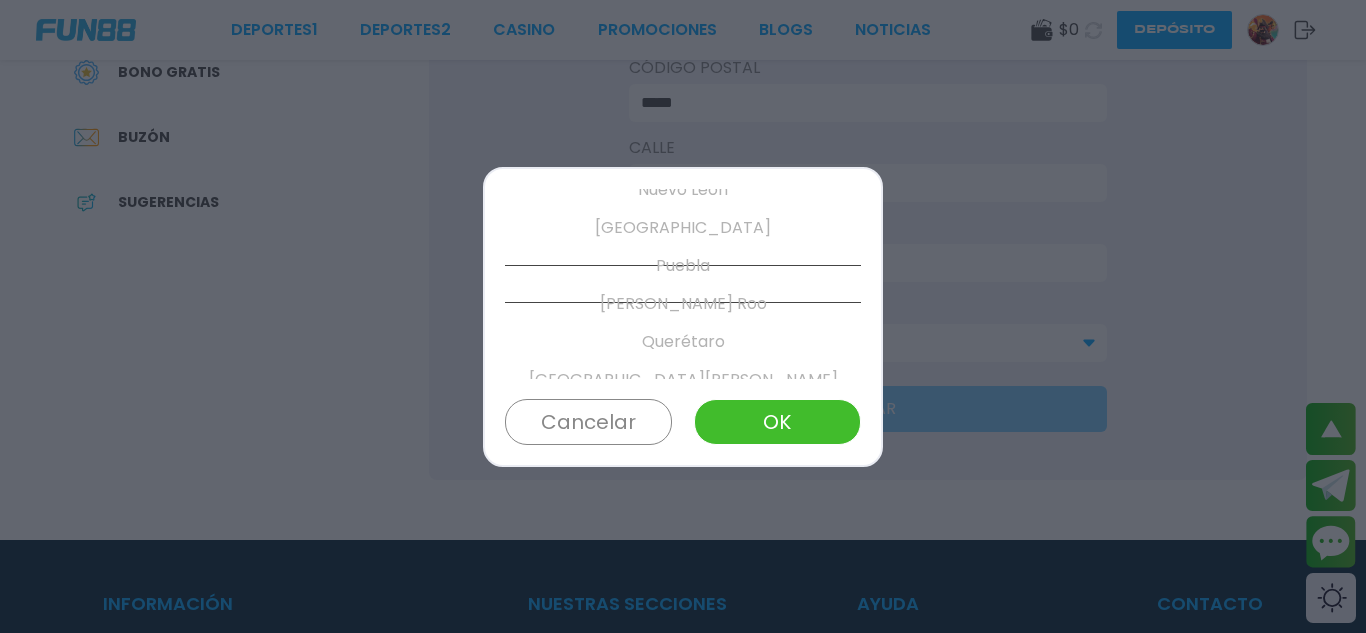 scroll, scrollTop: 760, scrollLeft: 0, axis: vertical 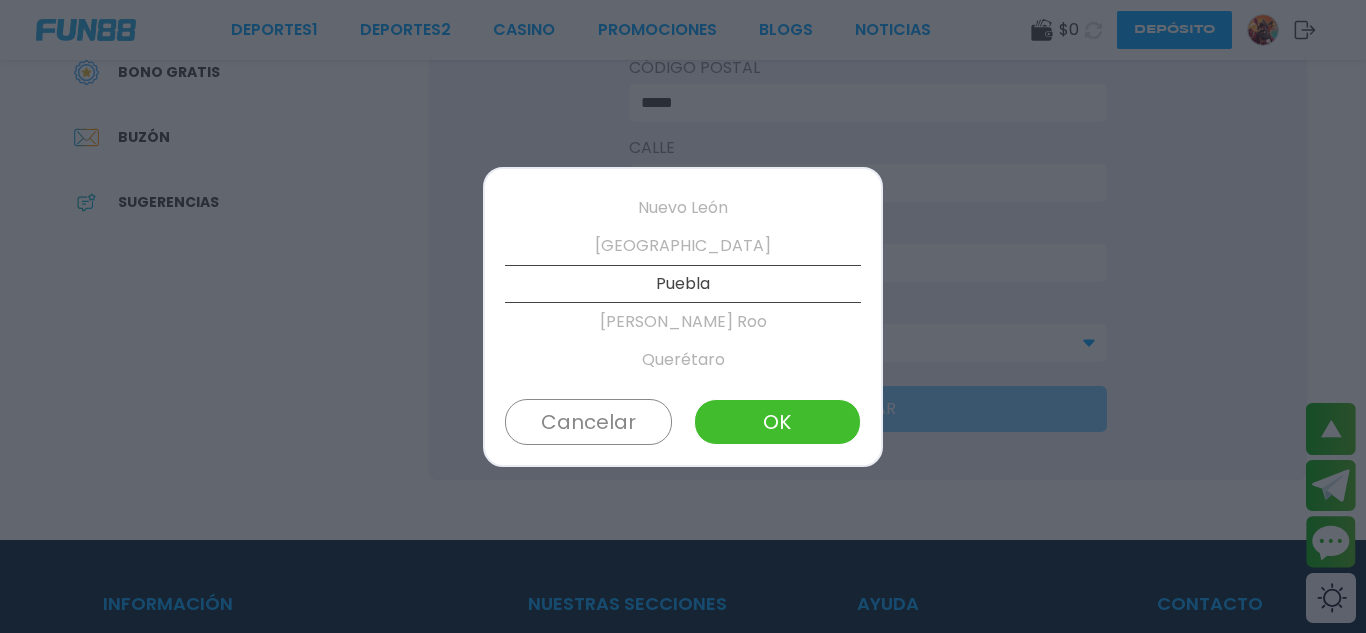click on "[GEOGRAPHIC_DATA]" at bounding box center [683, 246] 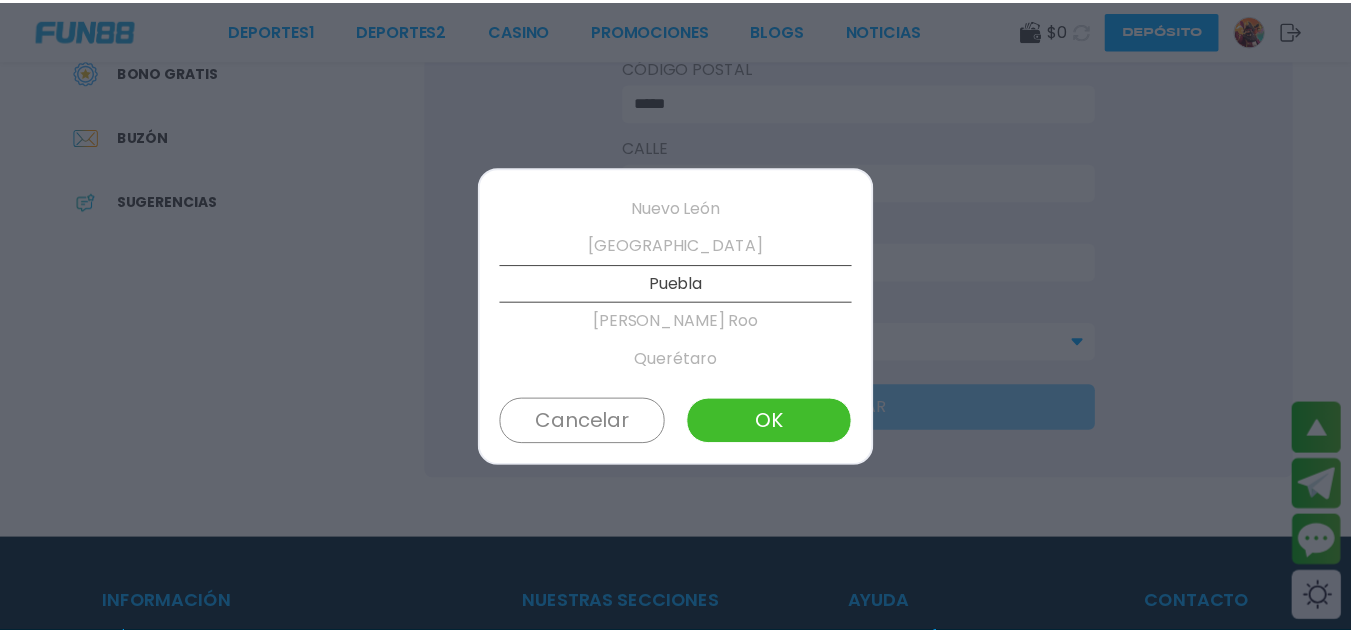 scroll, scrollTop: 722, scrollLeft: 0, axis: vertical 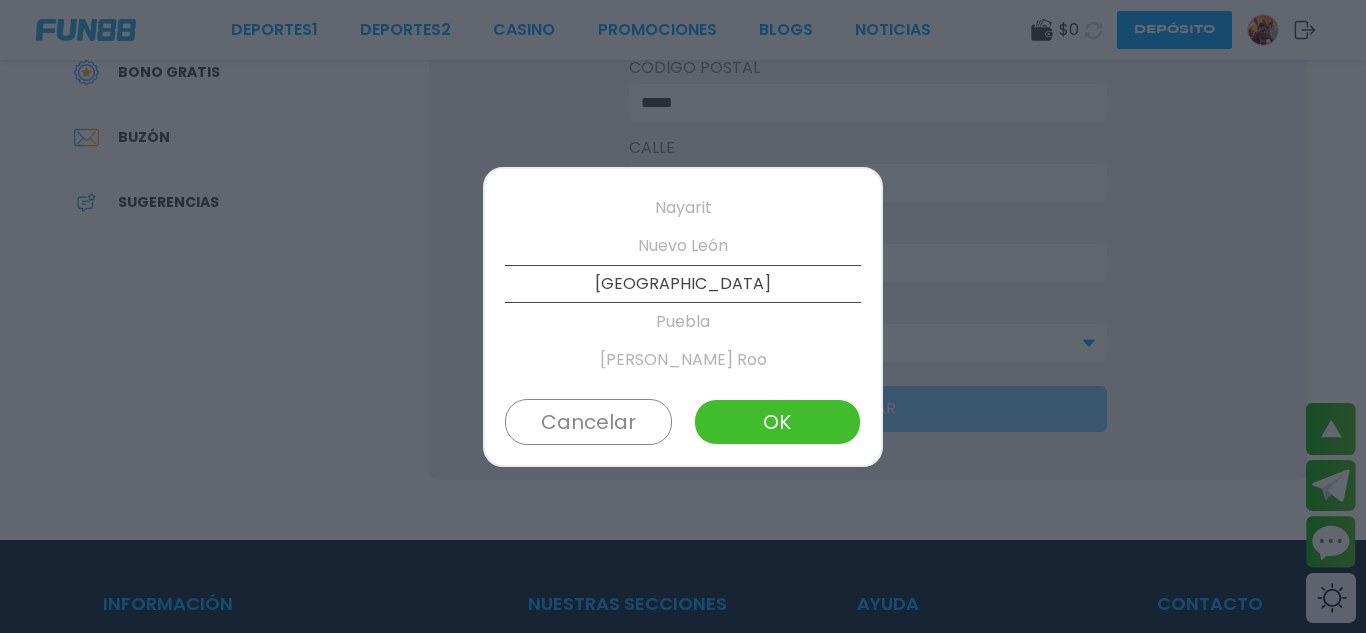 click on "OK" at bounding box center (777, 422) 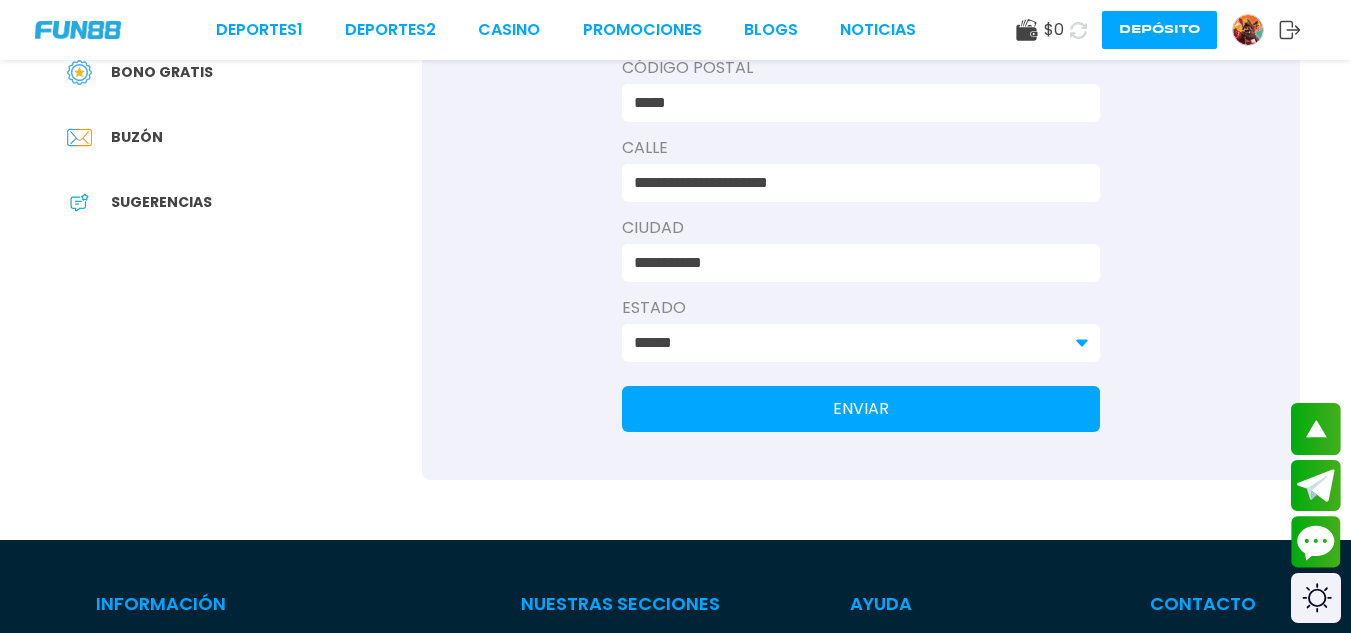 click on "ENVIAR" at bounding box center (861, 409) 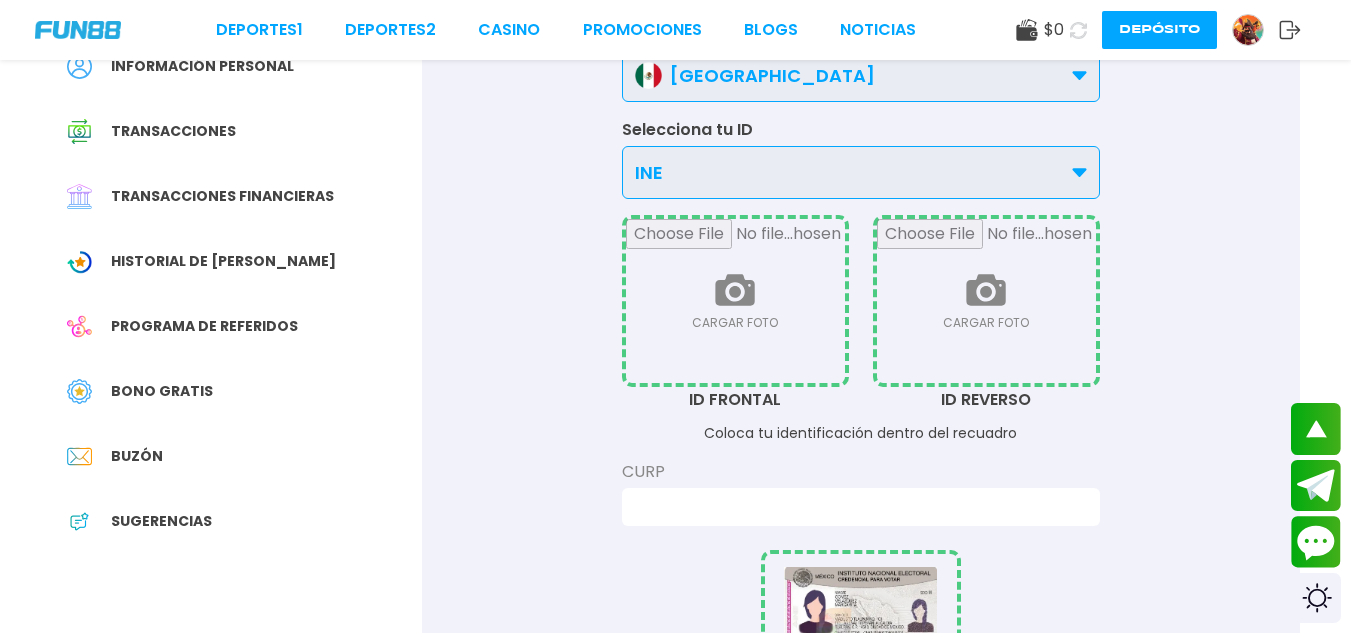 scroll, scrollTop: 0, scrollLeft: 0, axis: both 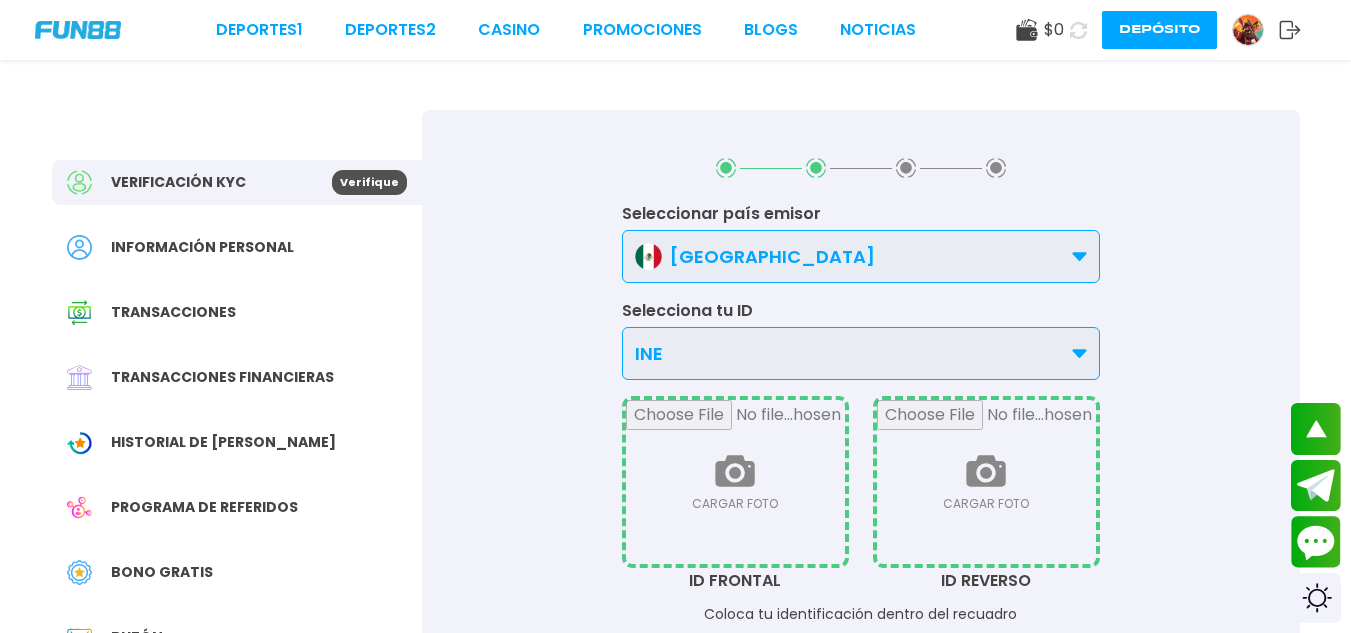 click 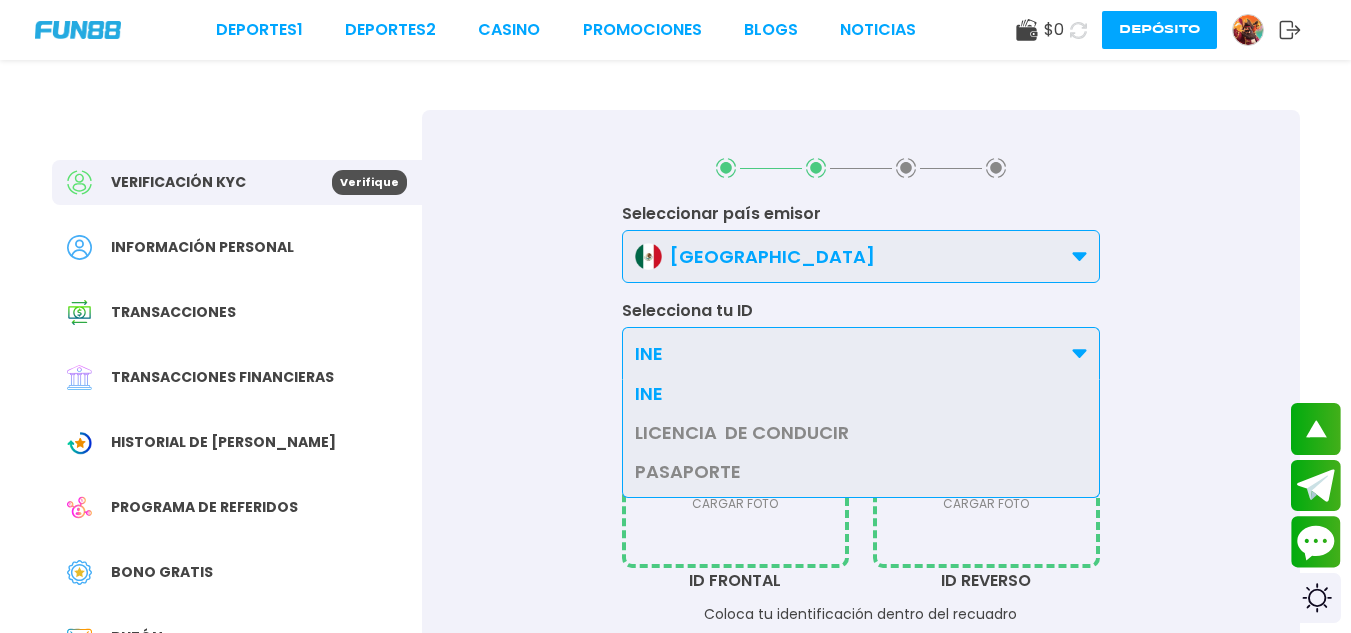 click on "INE" at bounding box center [861, 393] 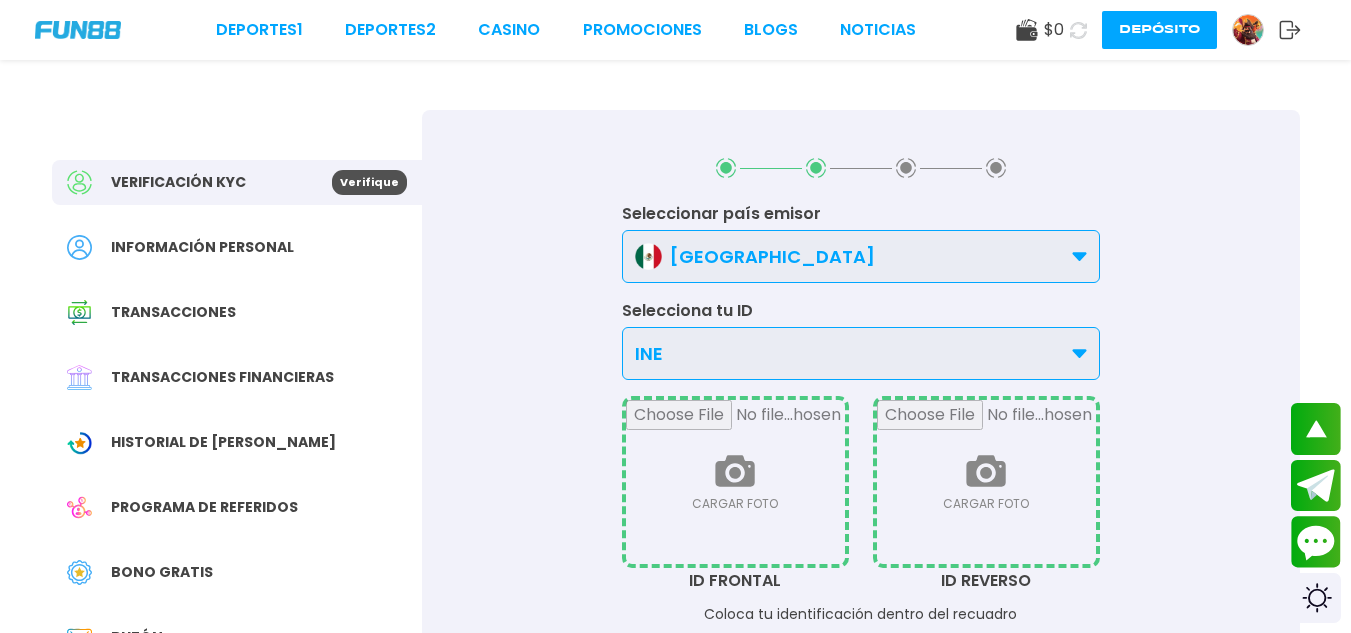 click at bounding box center [735, 482] 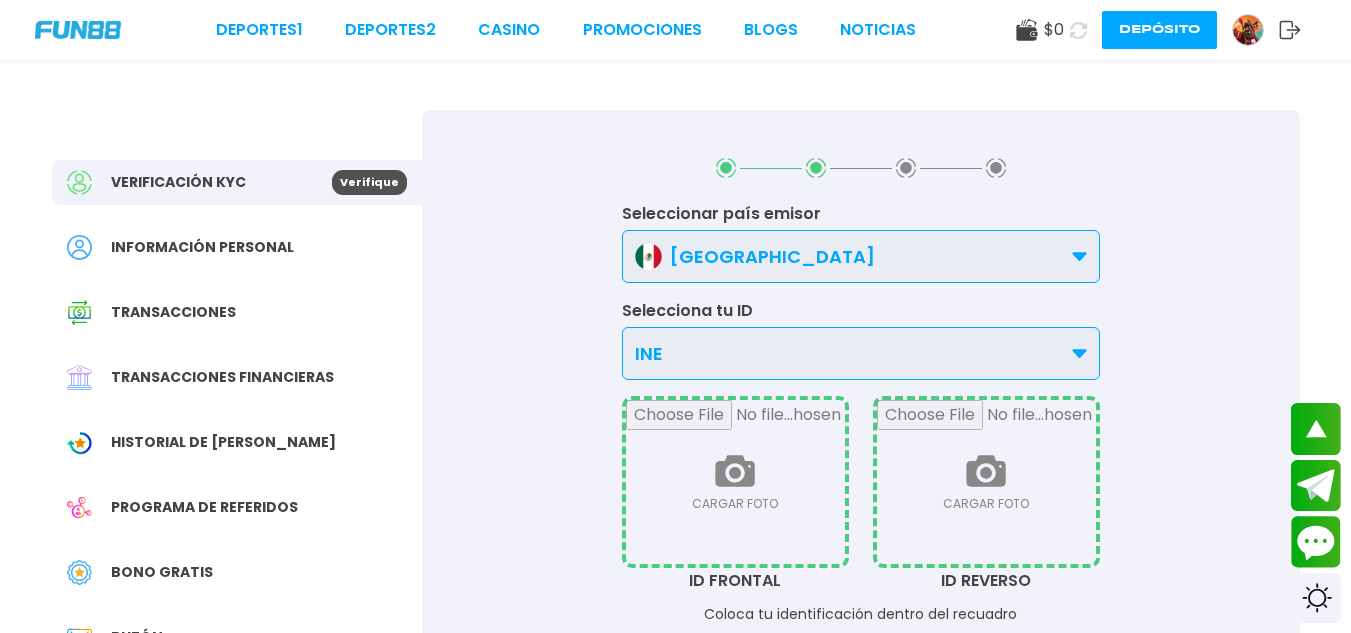 type on "**********" 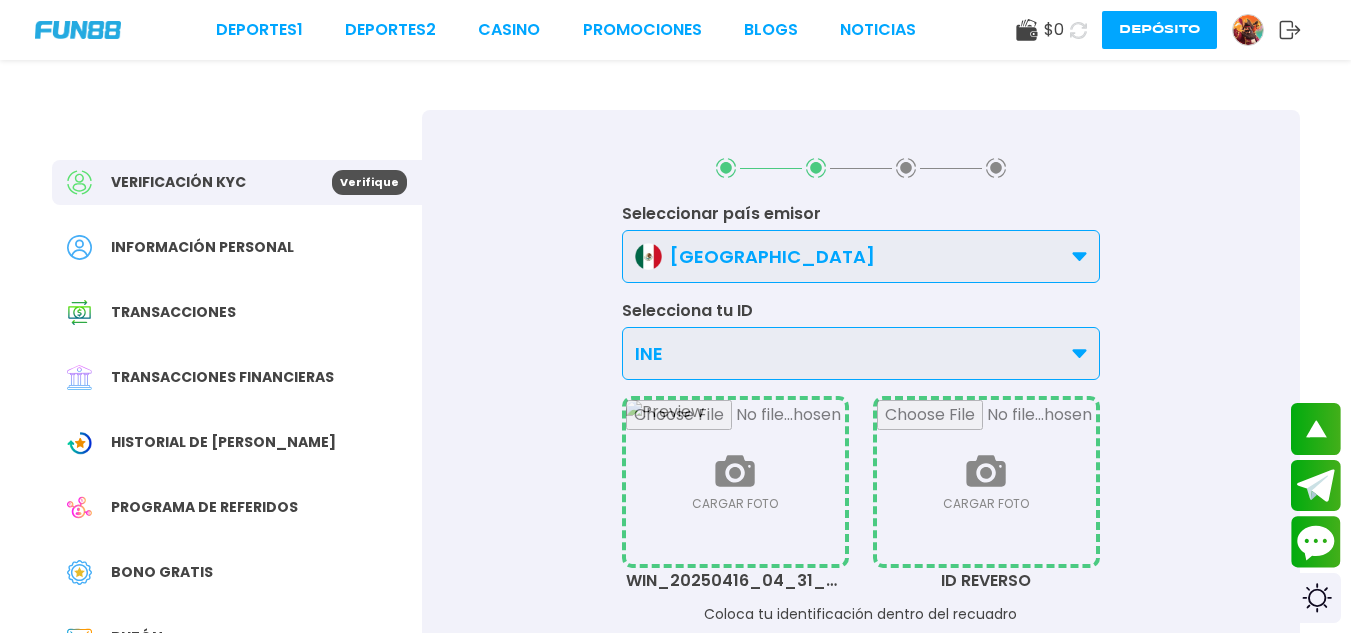 click at bounding box center (986, 482) 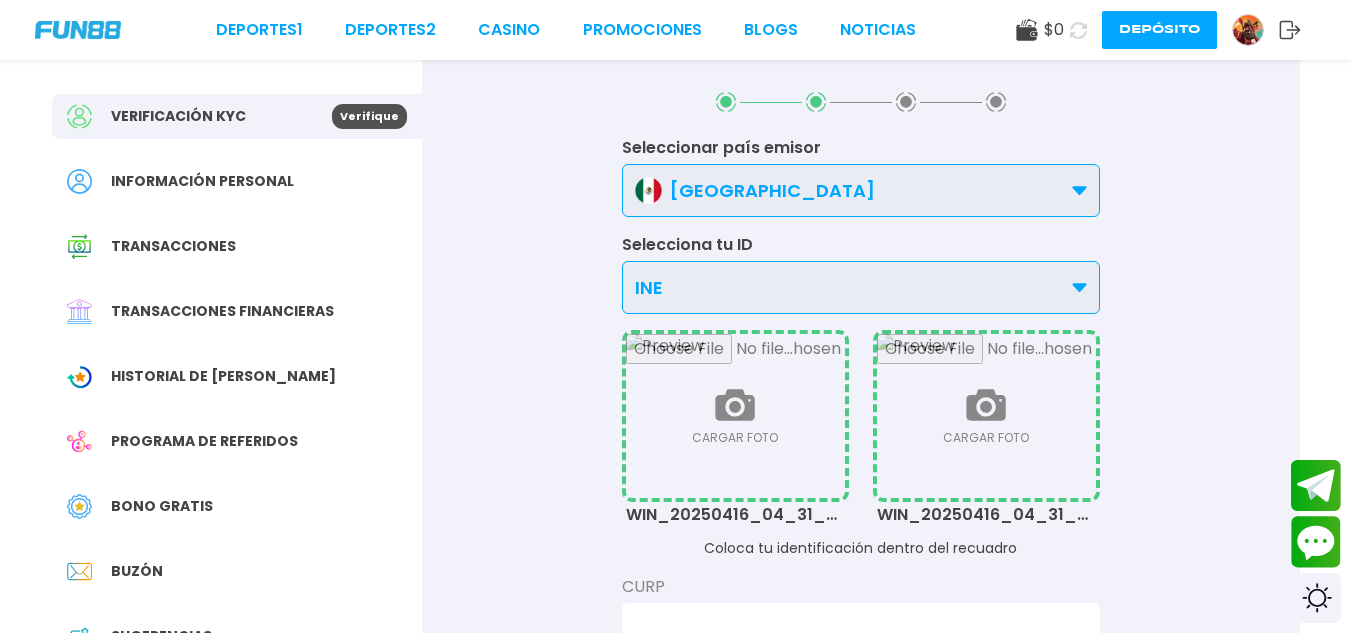 scroll, scrollTop: 100, scrollLeft: 0, axis: vertical 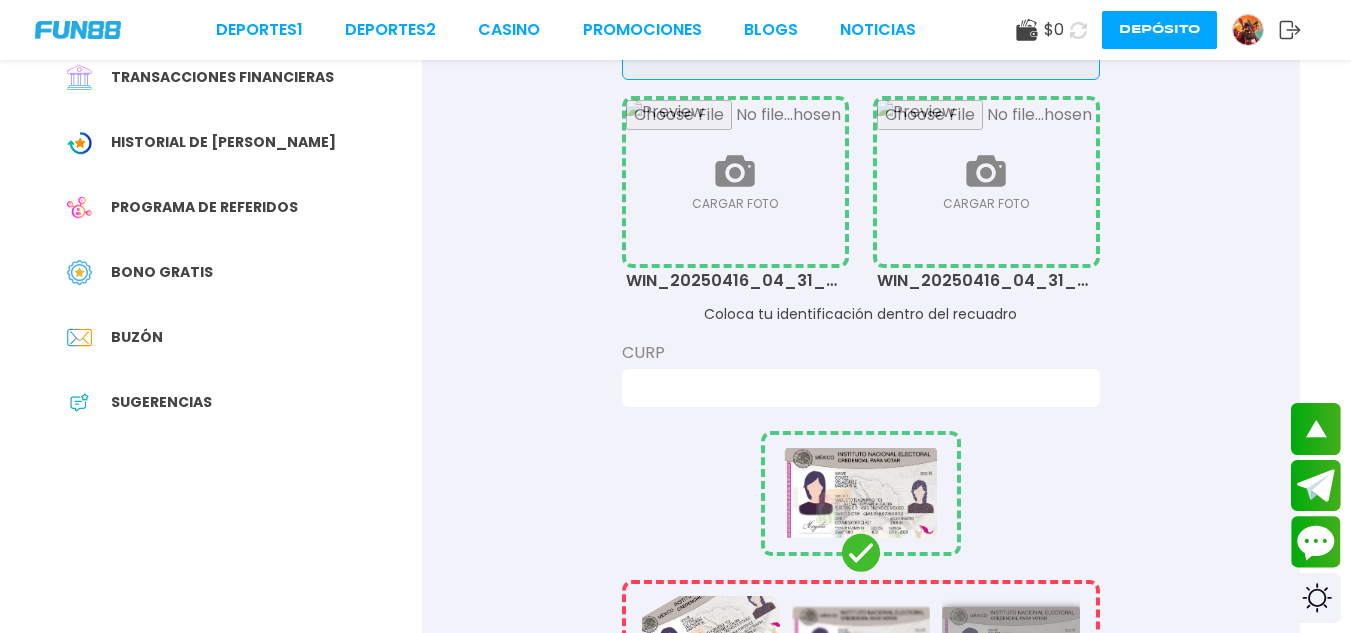 click at bounding box center [855, 388] 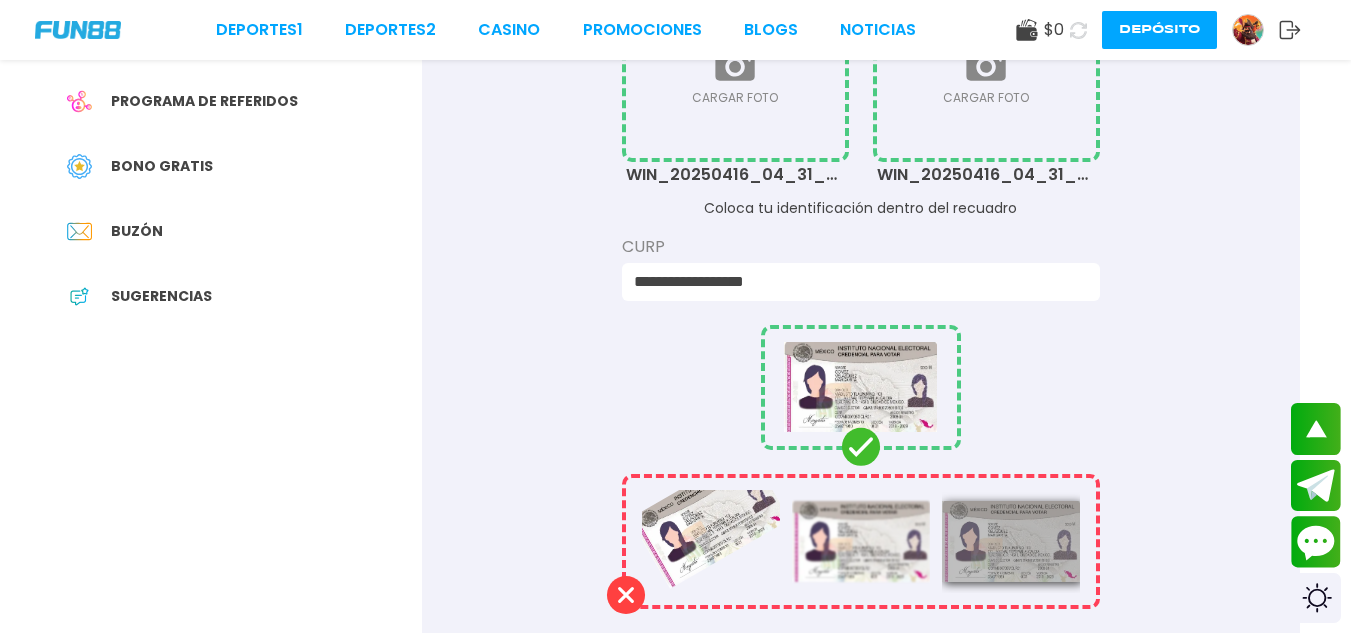 scroll, scrollTop: 700, scrollLeft: 0, axis: vertical 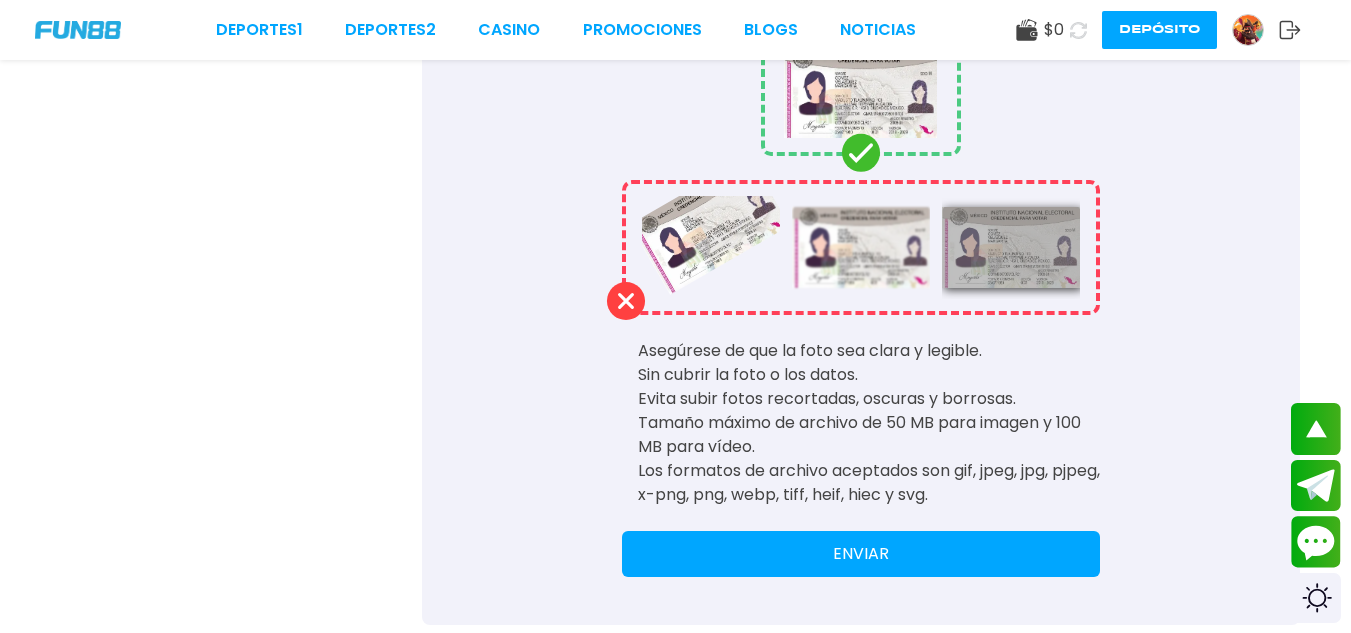 click on "ENVIAR" at bounding box center [861, 554] 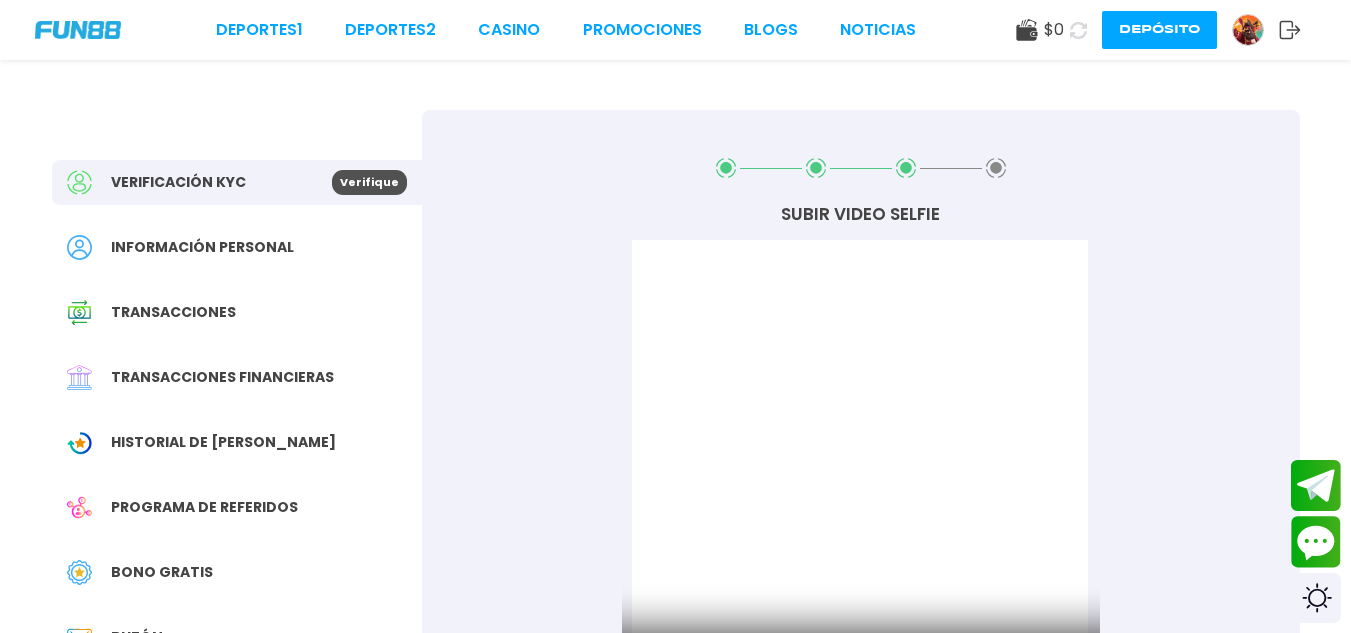 scroll, scrollTop: 200, scrollLeft: 0, axis: vertical 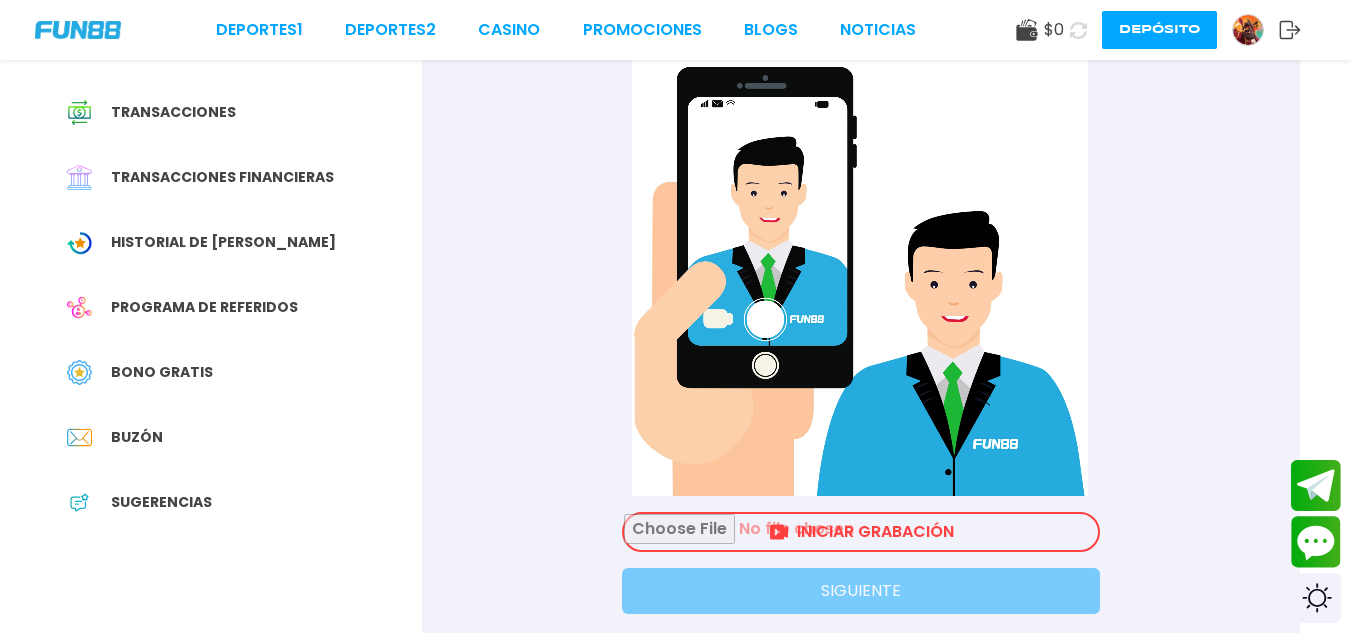 click at bounding box center [861, 532] 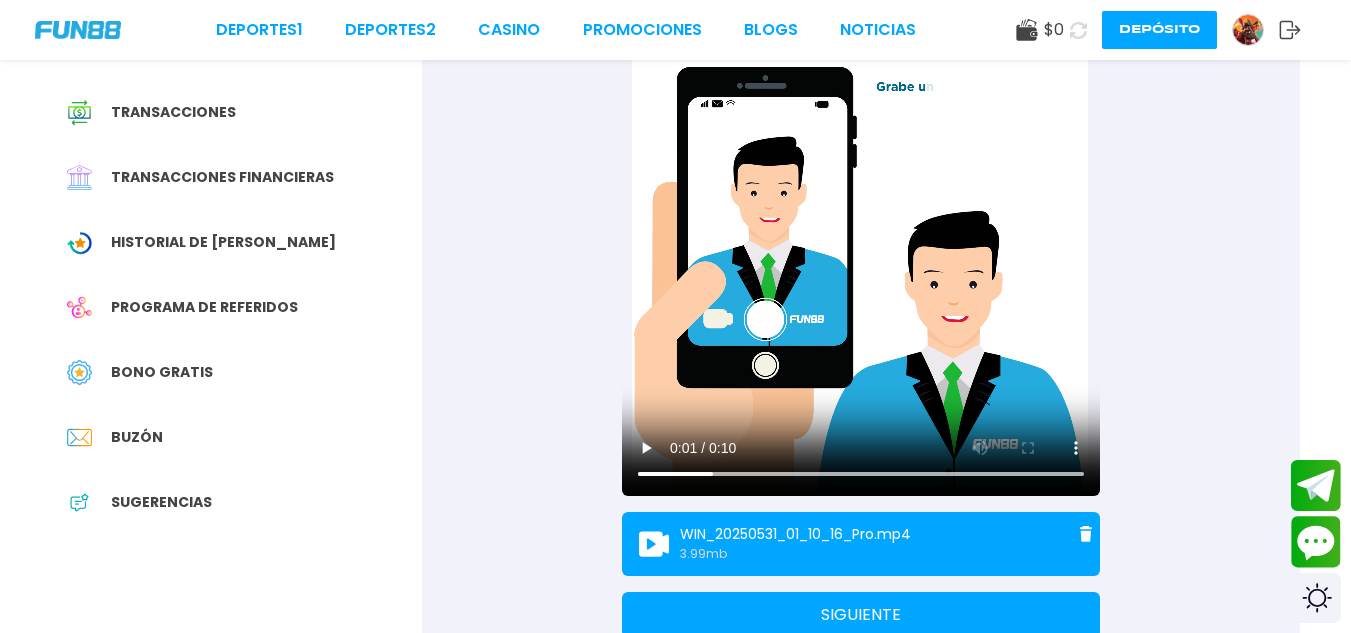 click on "SIGUIENTE" at bounding box center [861, 615] 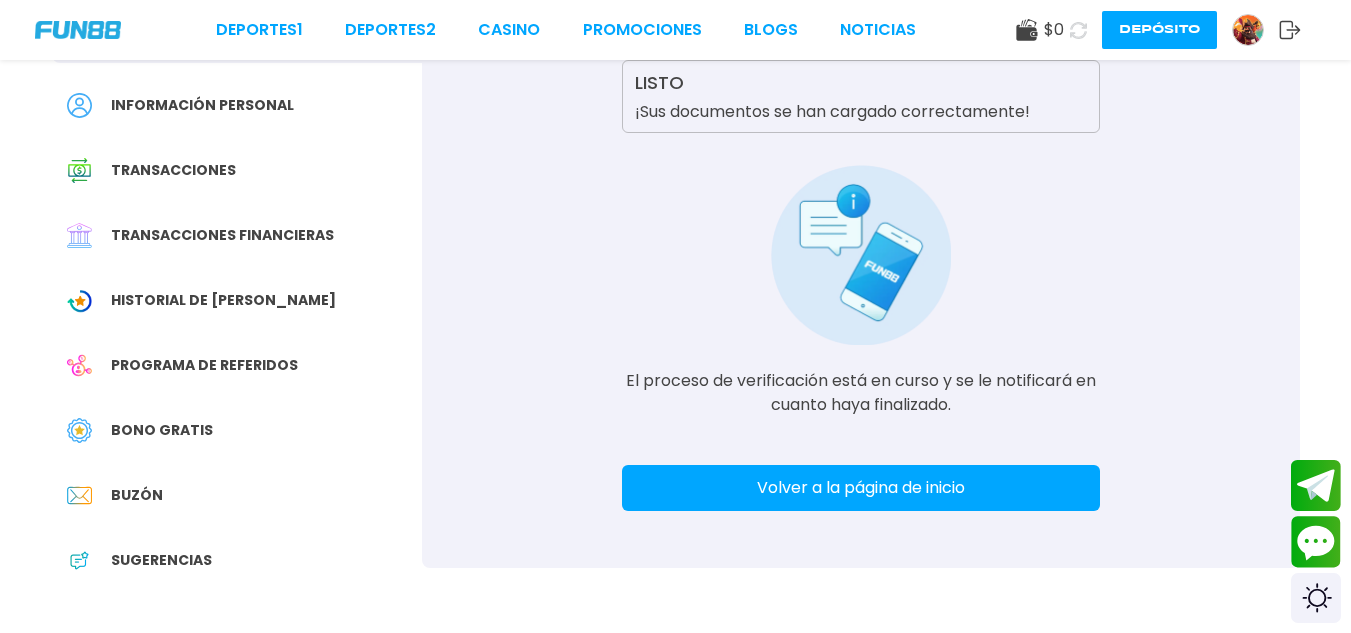 scroll, scrollTop: 200, scrollLeft: 0, axis: vertical 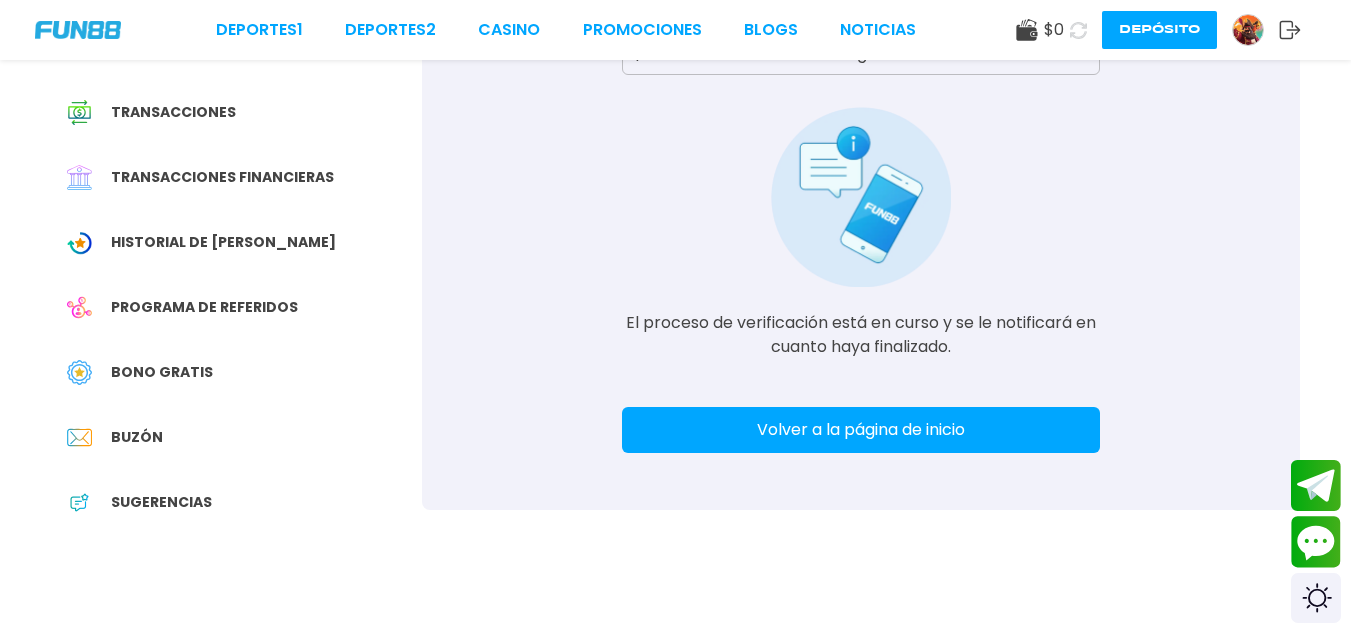 click on "Volver a la página de inicio" at bounding box center (861, 430) 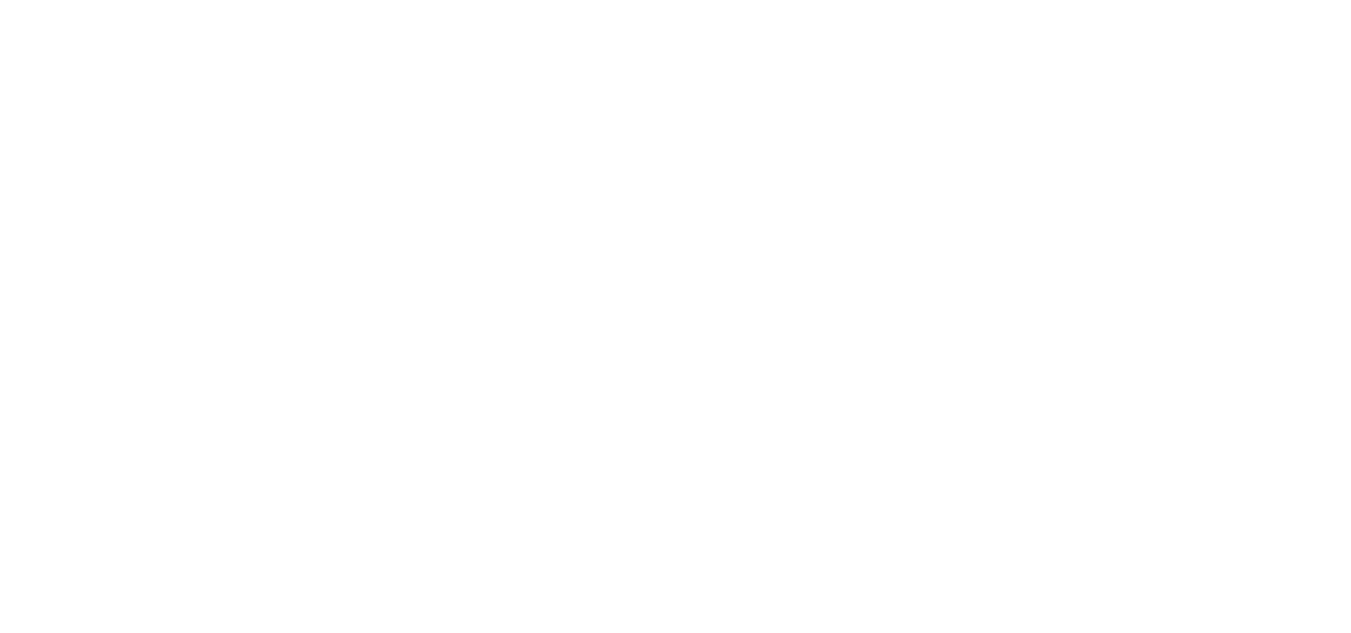 scroll, scrollTop: 0, scrollLeft: 0, axis: both 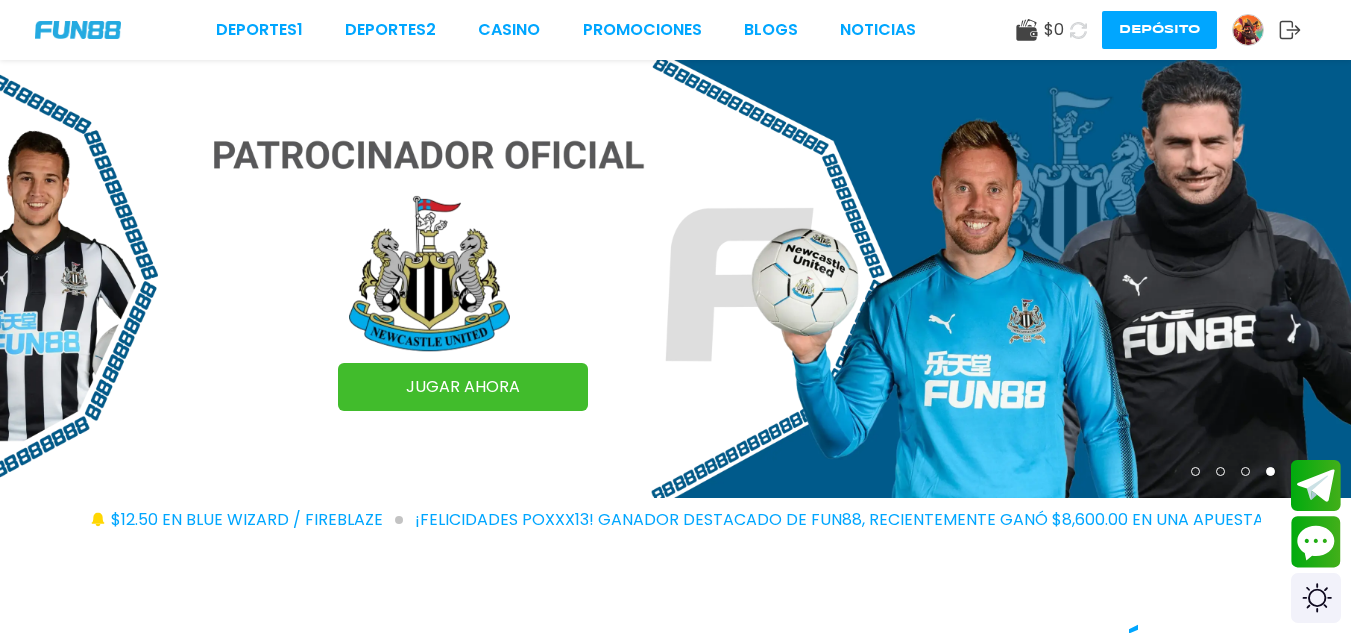click on "Depósito" at bounding box center (1159, 30) 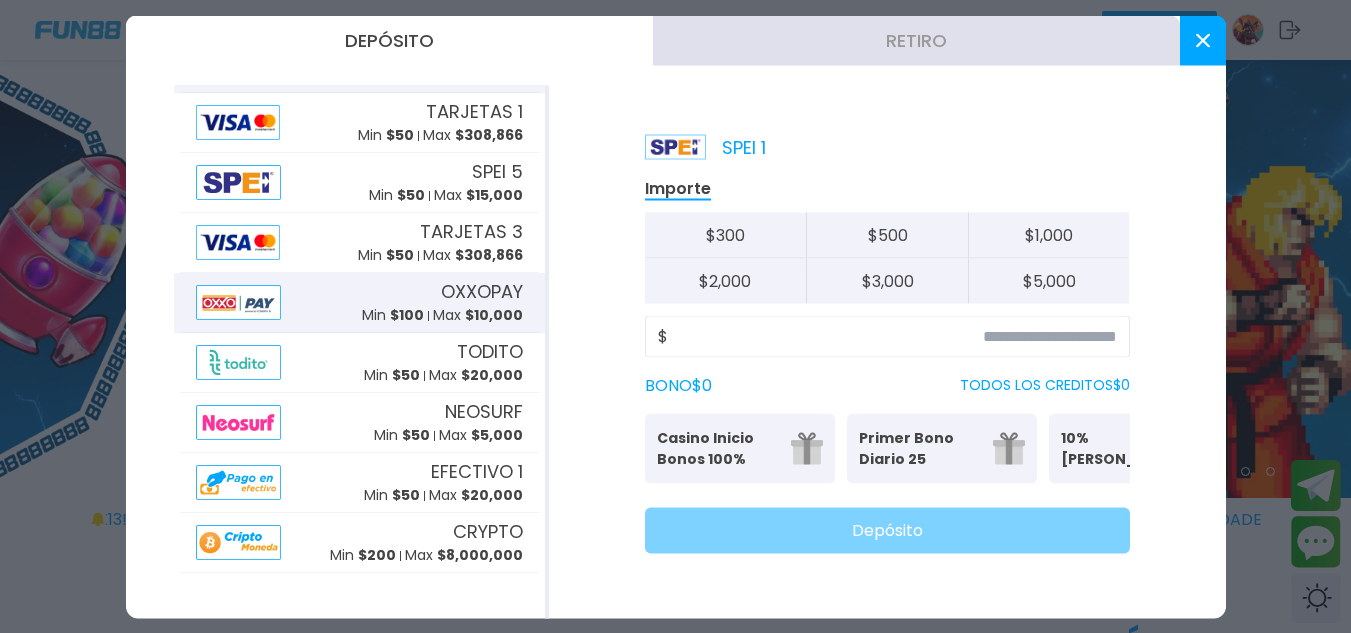 scroll, scrollTop: 103, scrollLeft: 0, axis: vertical 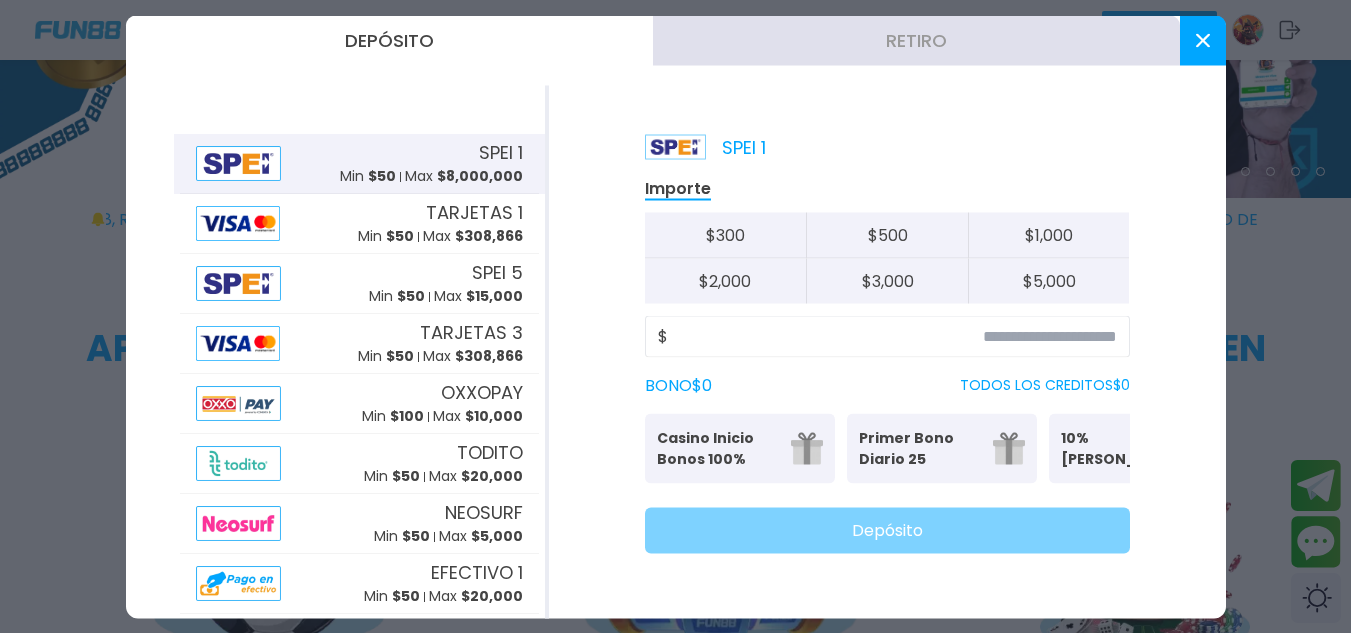 click on "SPEI 1 Importe $  300 $  500 $  1,000 $  2,000 $  3,000 $  5,000 $ BONO  $ 0 TODOS LOS CREDITOS  $ 0 Casino Inicio Bonos 100% Es necesario apostar 30 veces. Primer Bono Diario 25 Tu primer bono diario 10% Bono Ilimitado Bono del 10%: (Sin límite de Retiro) Depósito" at bounding box center (887, 351) 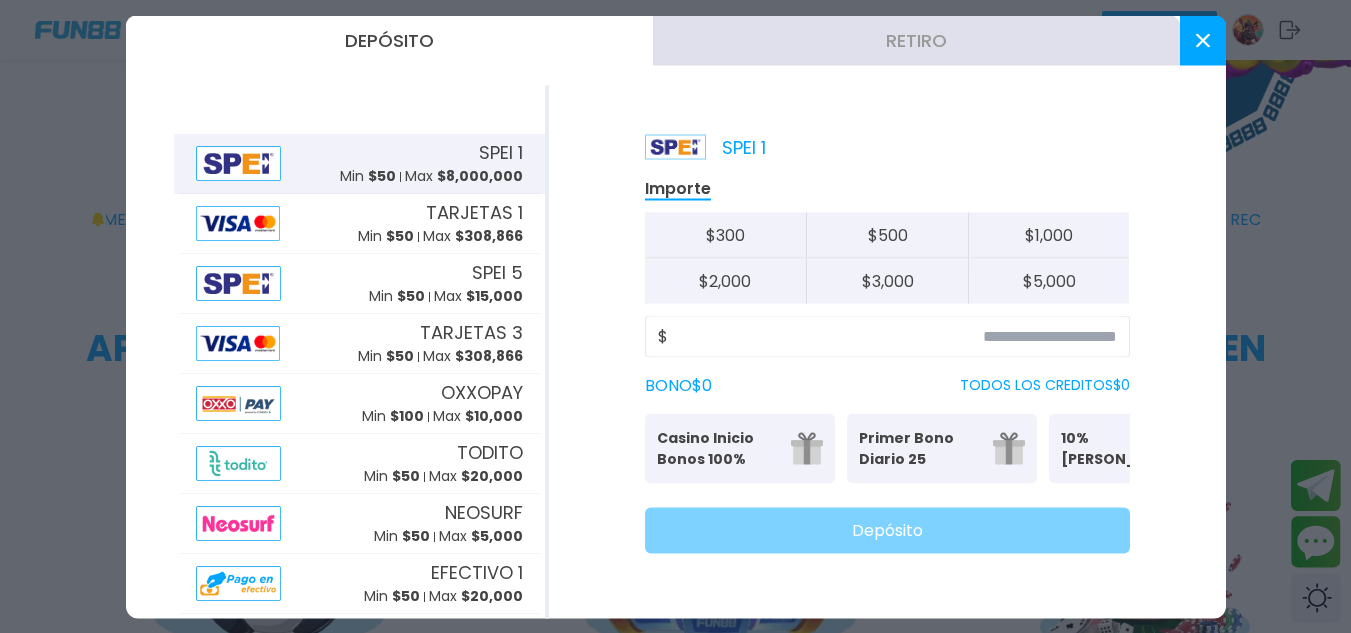 click 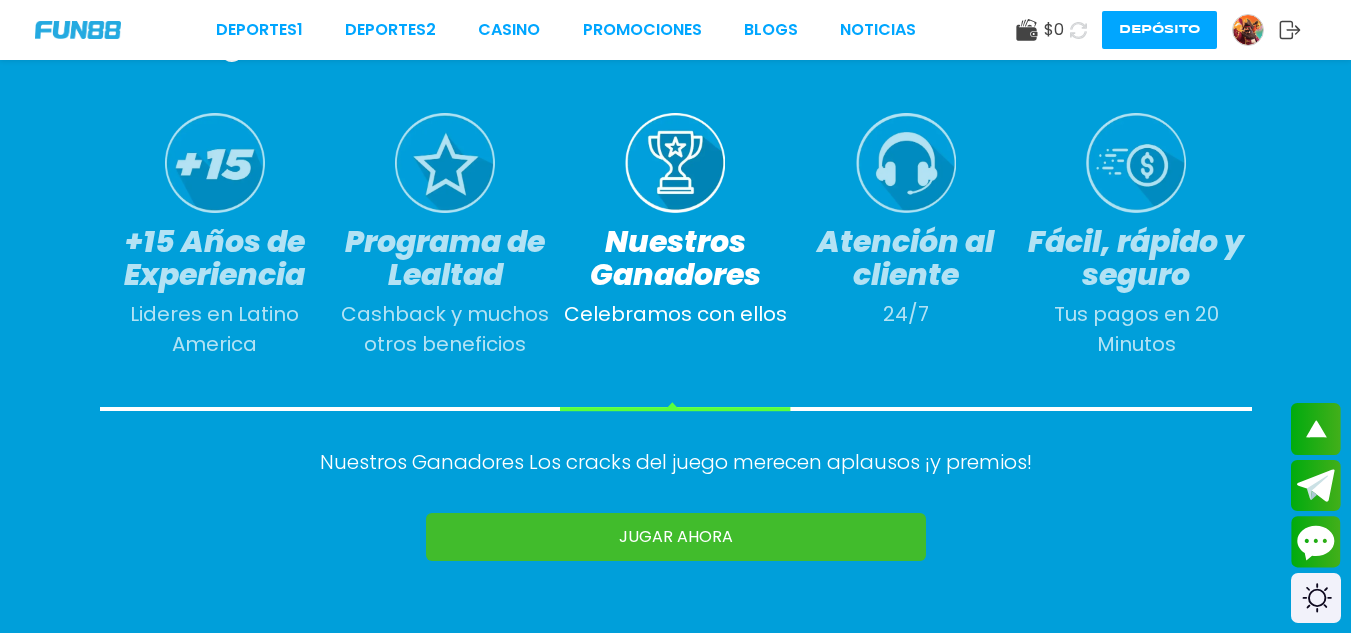 scroll, scrollTop: 1300, scrollLeft: 0, axis: vertical 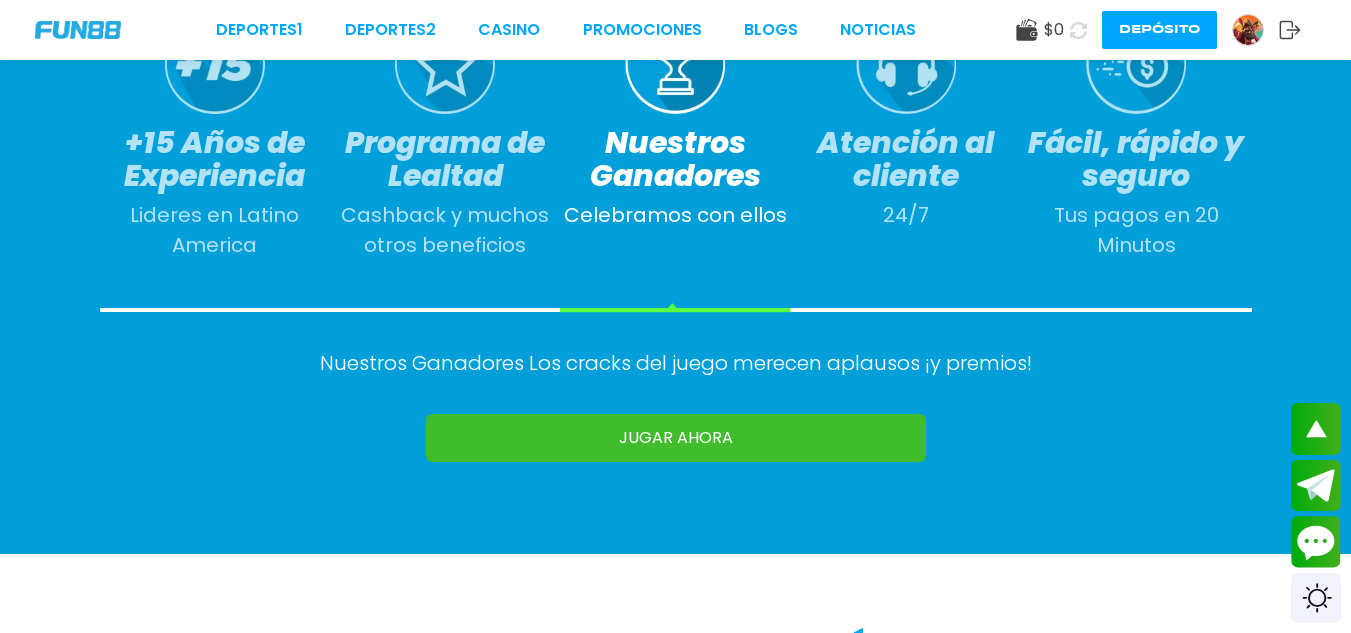 click on "JUGAR AHORA" at bounding box center [676, 438] 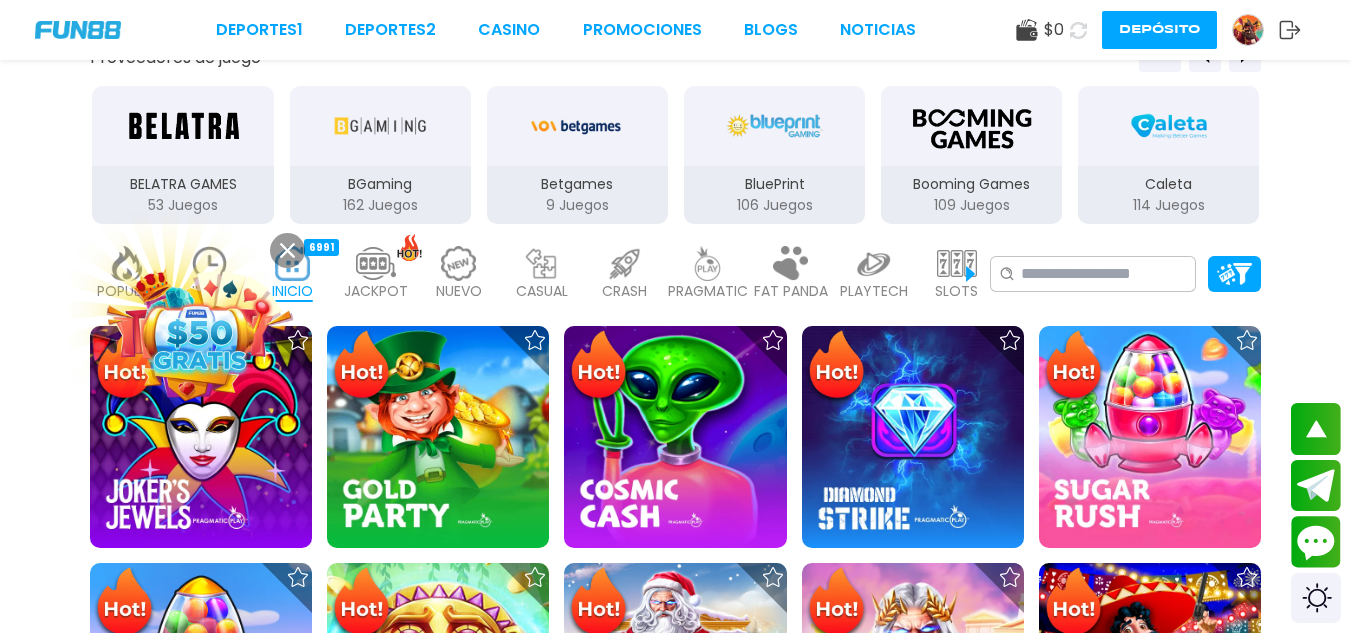 scroll, scrollTop: 400, scrollLeft: 0, axis: vertical 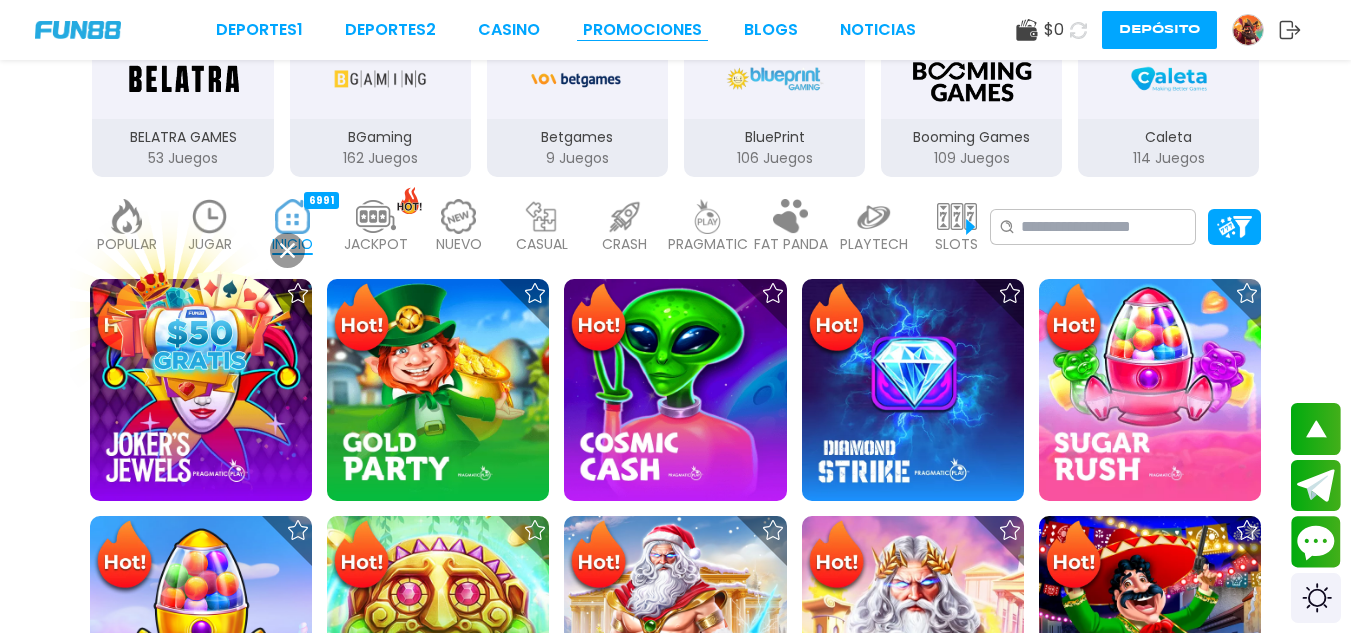 click on "Promociones" at bounding box center [642, 30] 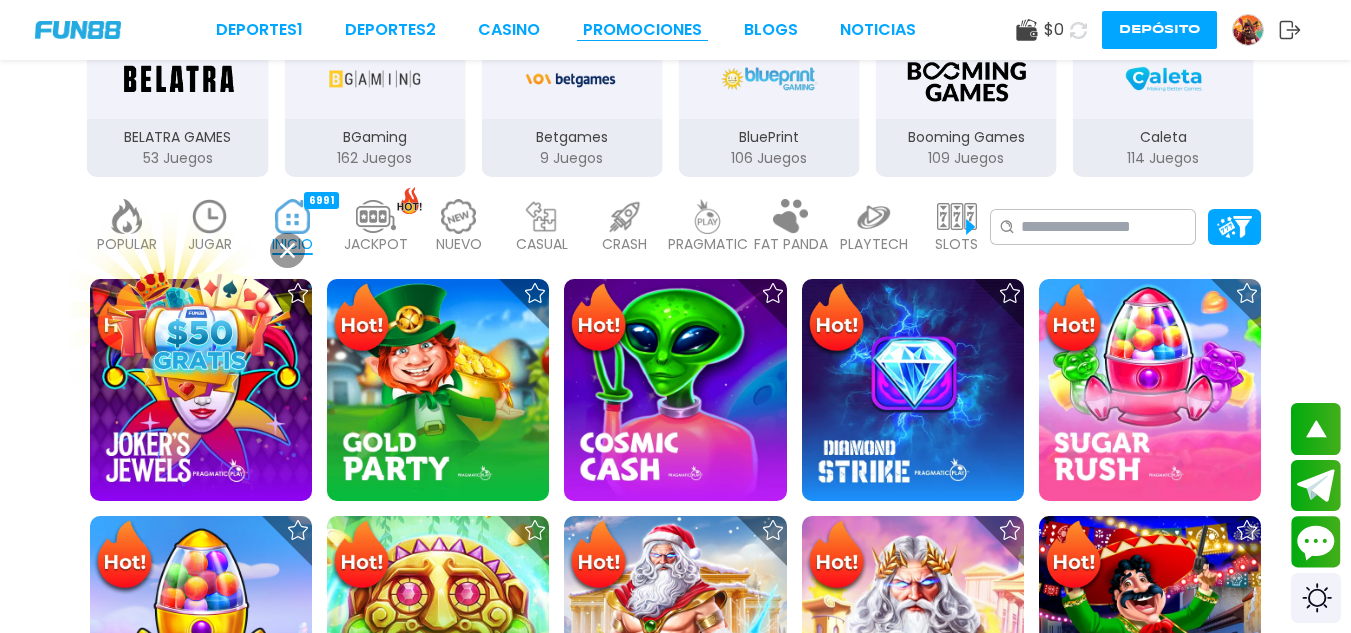 scroll, scrollTop: 0, scrollLeft: 0, axis: both 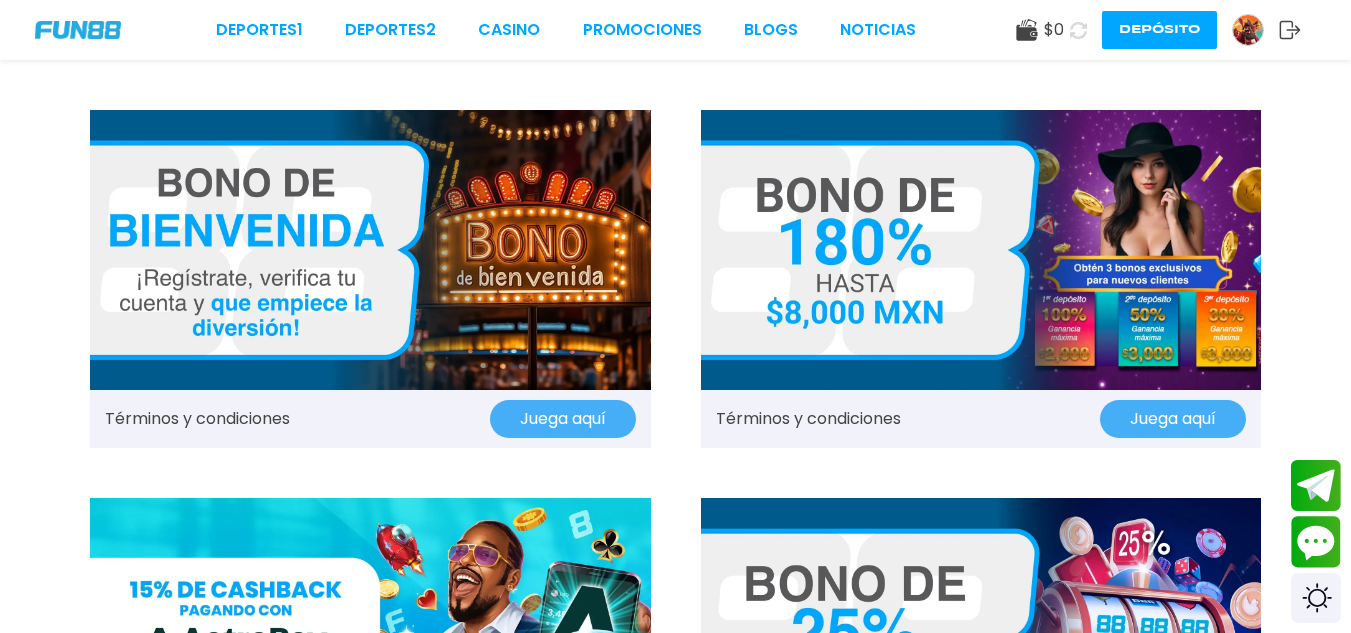 click 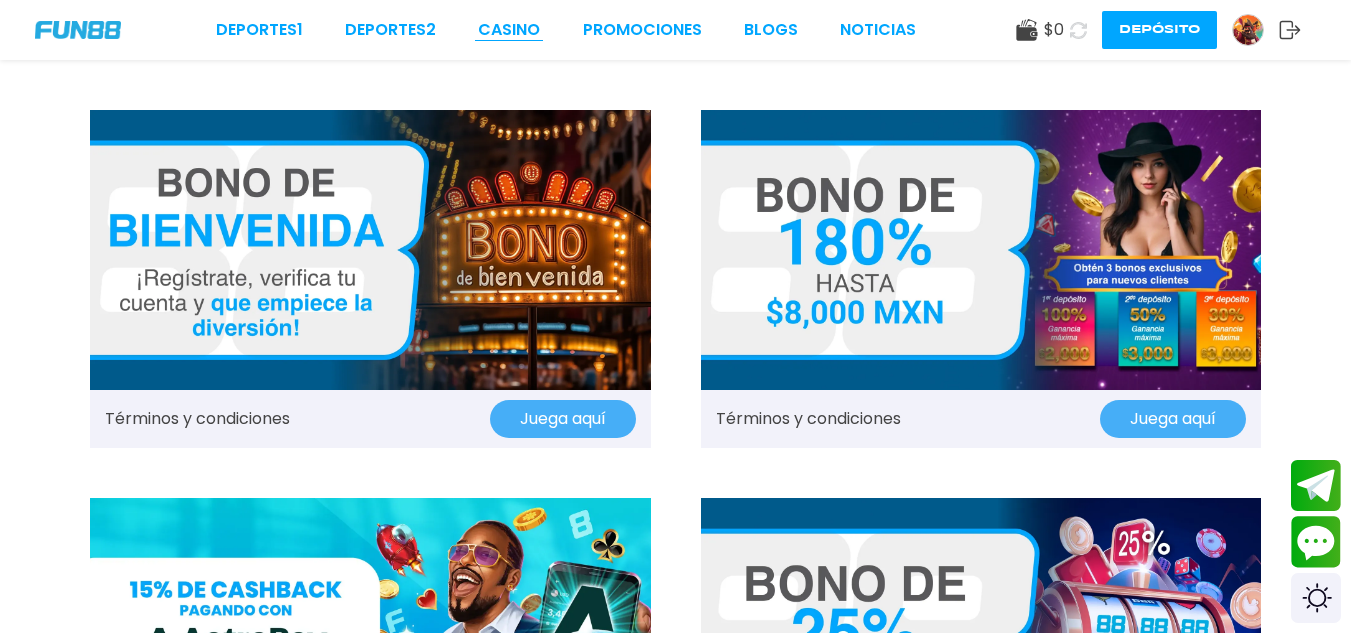 click on "CASINO" at bounding box center [509, 30] 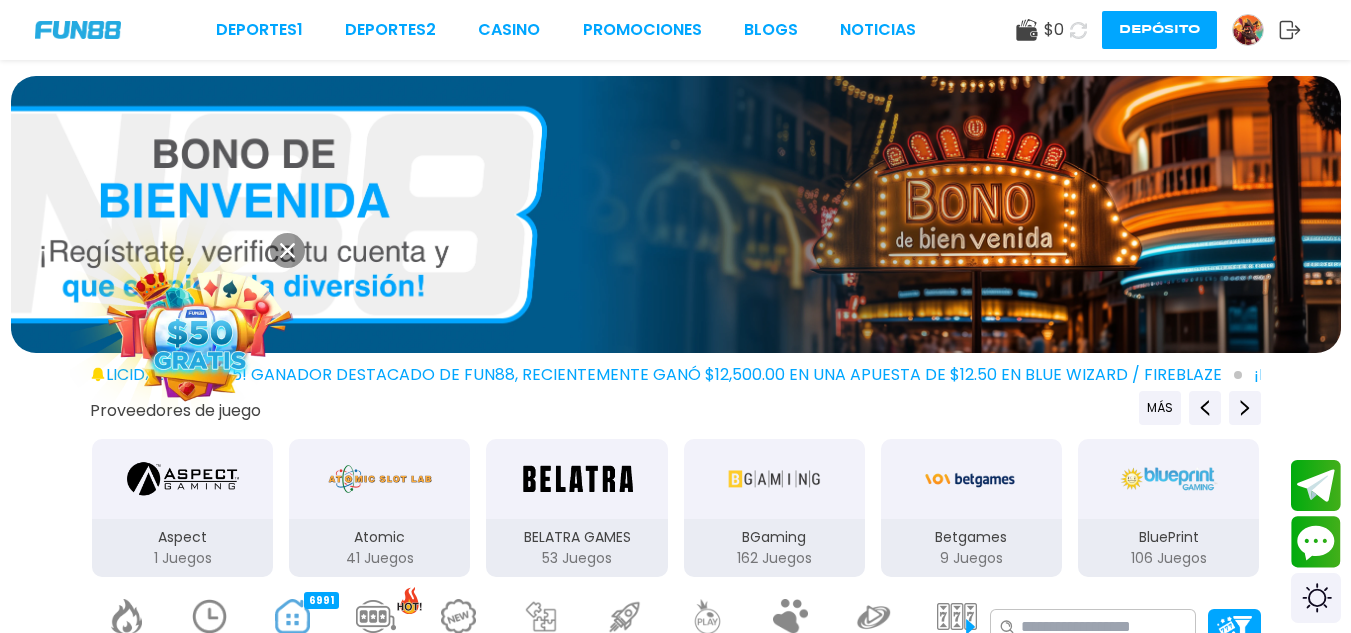 click at bounding box center (200, 333) 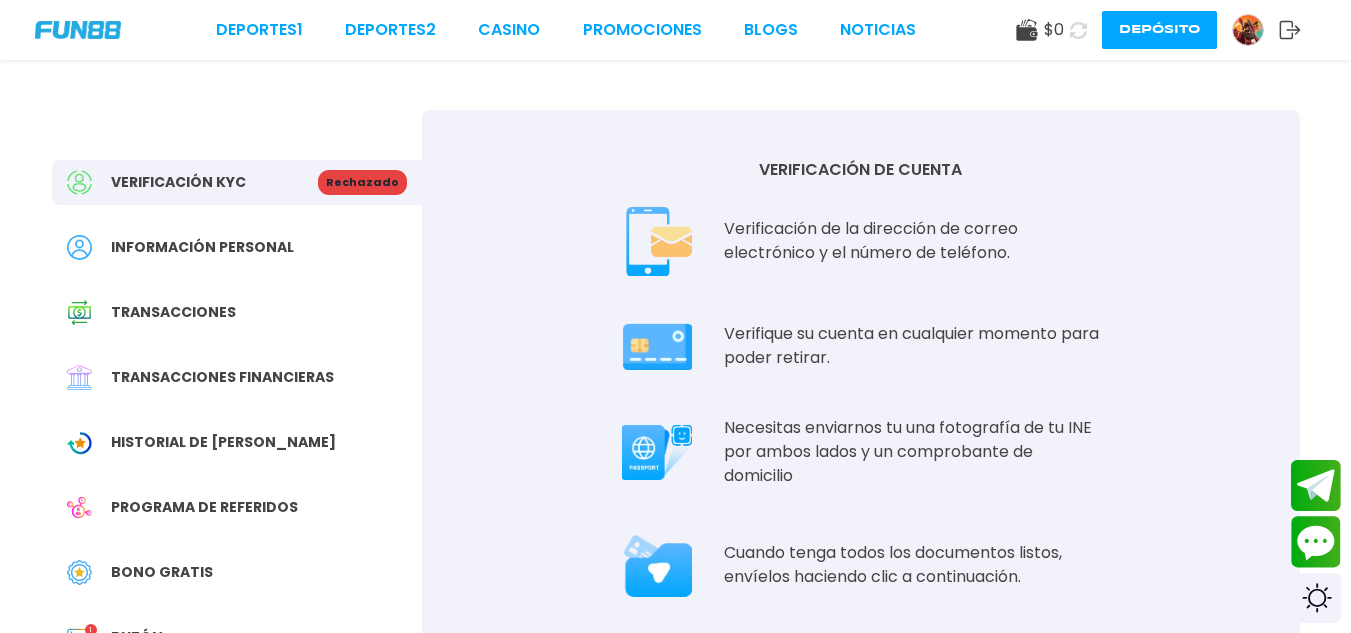 scroll, scrollTop: 553, scrollLeft: 0, axis: vertical 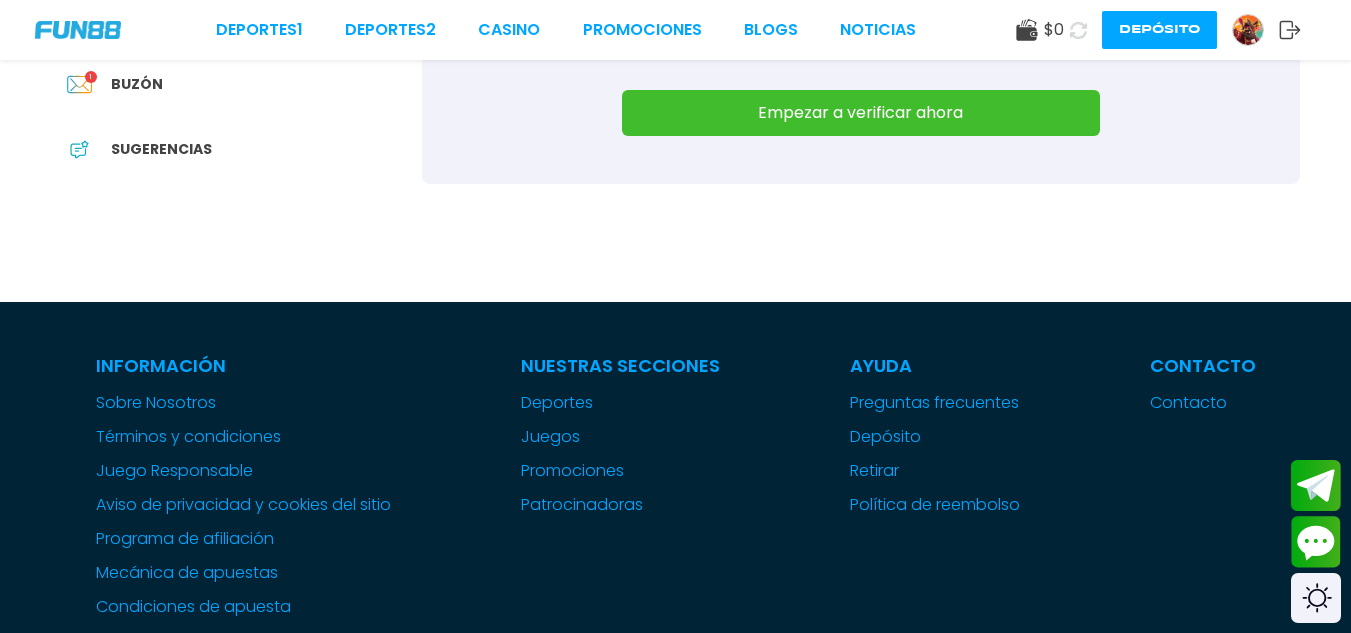 click on "Empezar a verificar ahora" at bounding box center [861, 113] 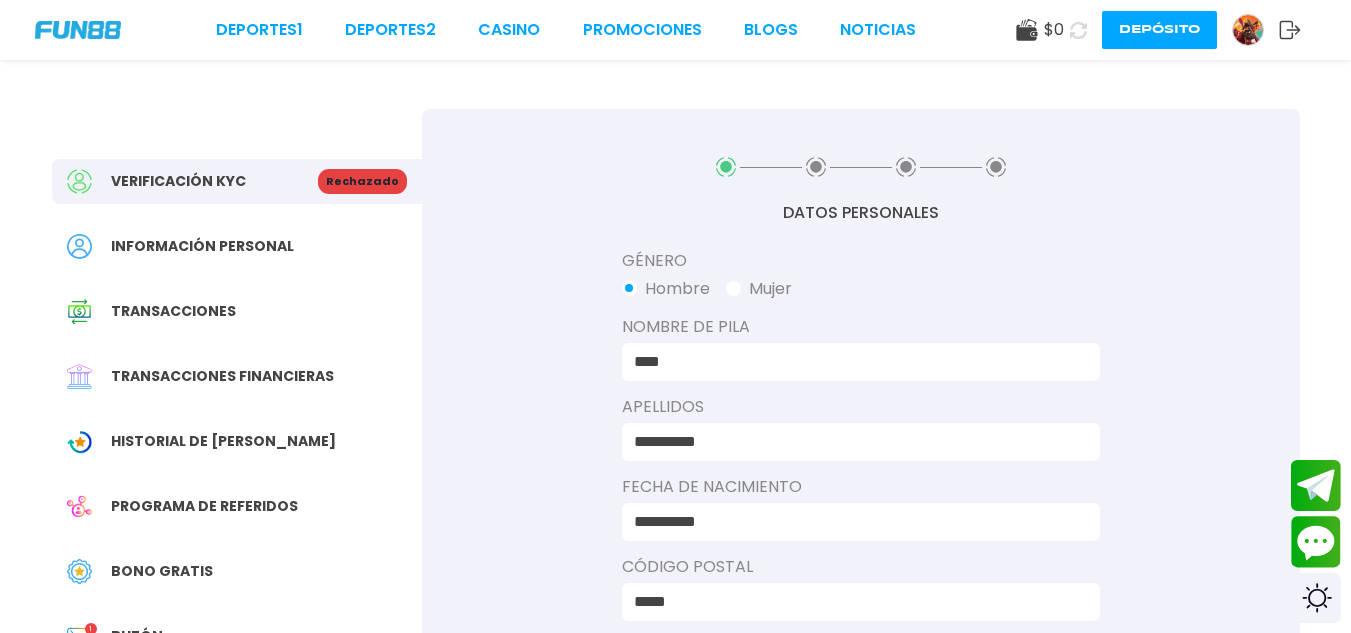 scroll, scrollTop: 0, scrollLeft: 0, axis: both 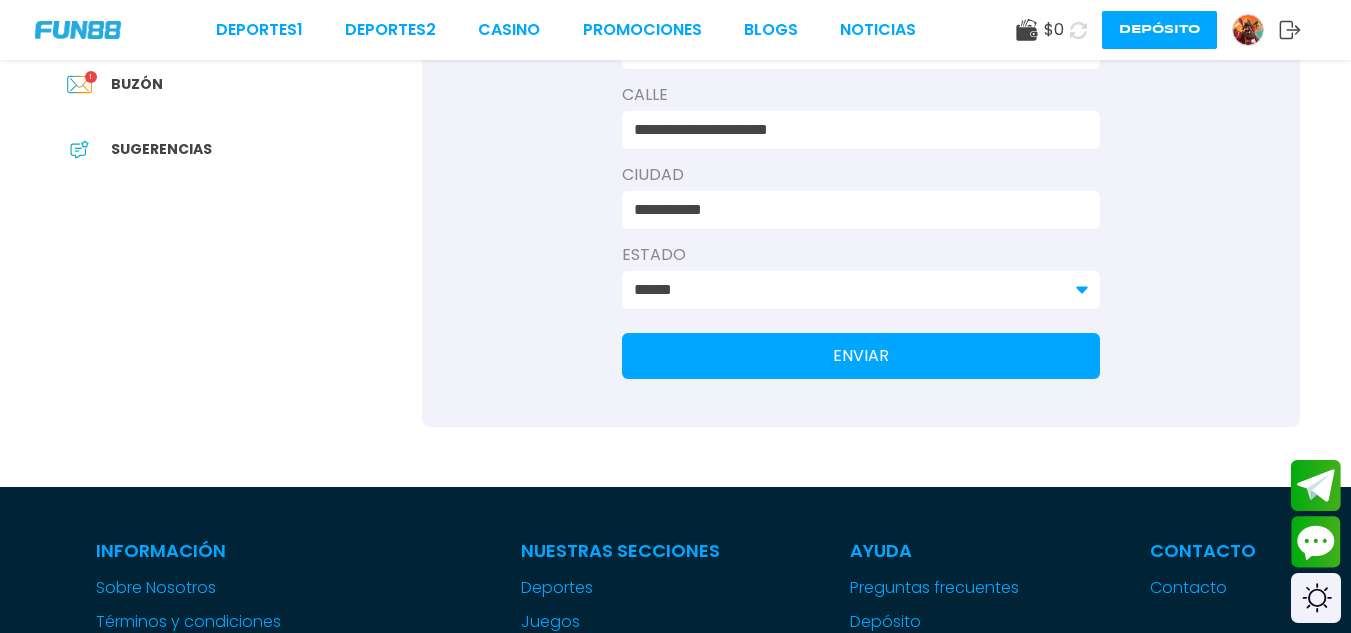 click on "ENVIAR" at bounding box center (861, 356) 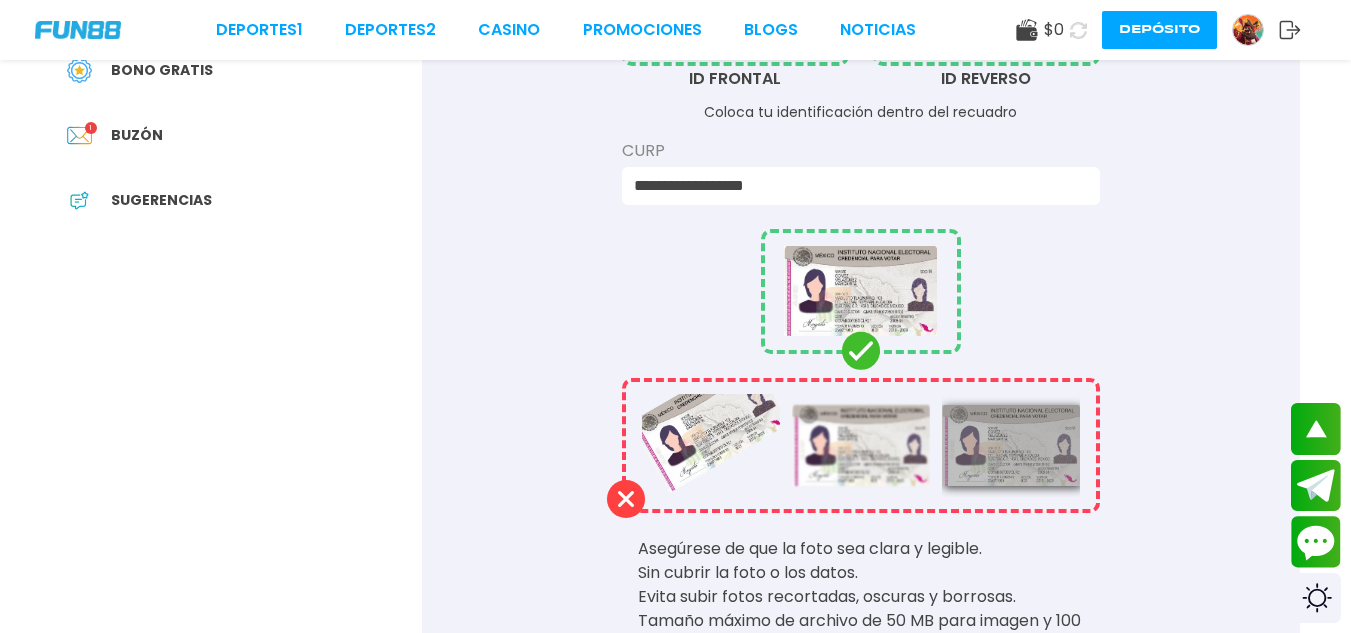 scroll, scrollTop: 88, scrollLeft: 0, axis: vertical 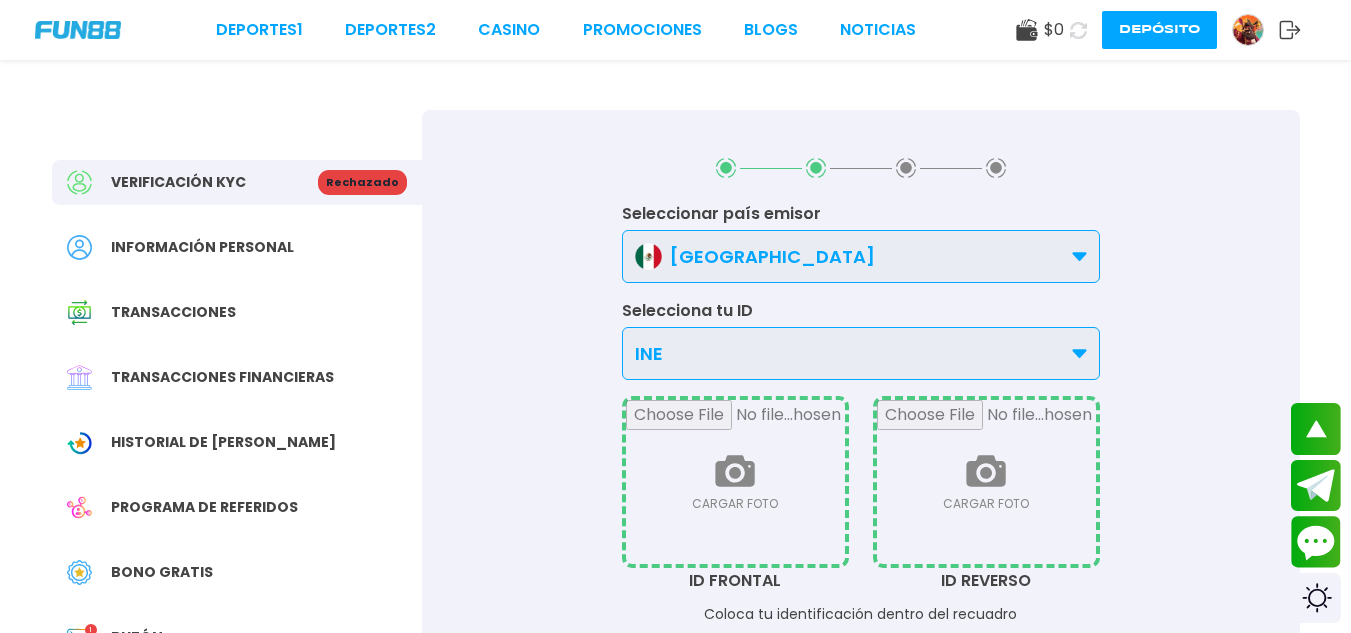click on "**********" at bounding box center [676, 692] 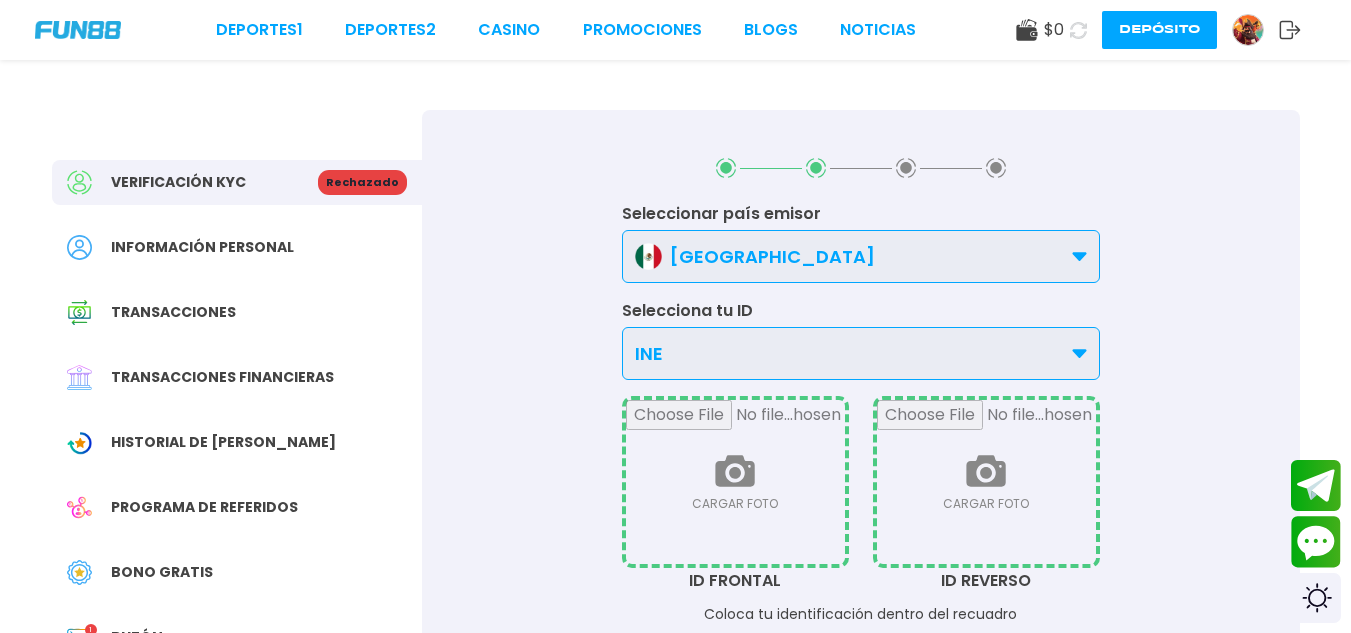 scroll, scrollTop: 553, scrollLeft: 0, axis: vertical 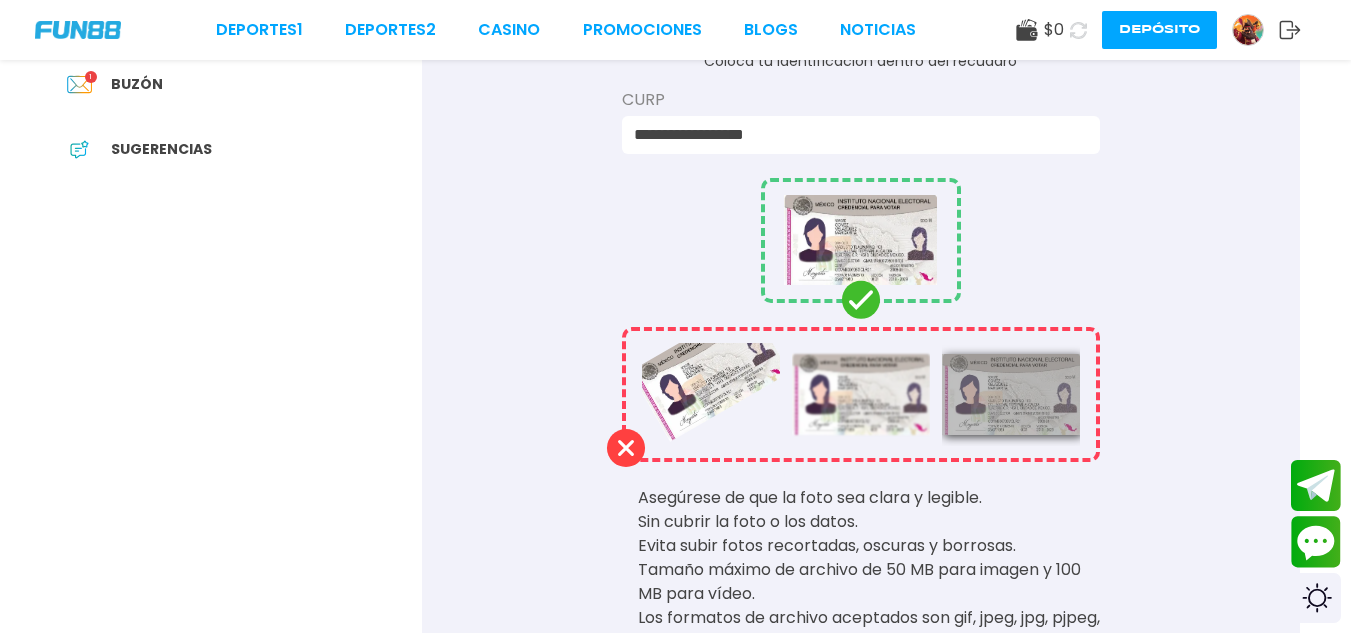 click on "Buzón" at bounding box center (137, 84) 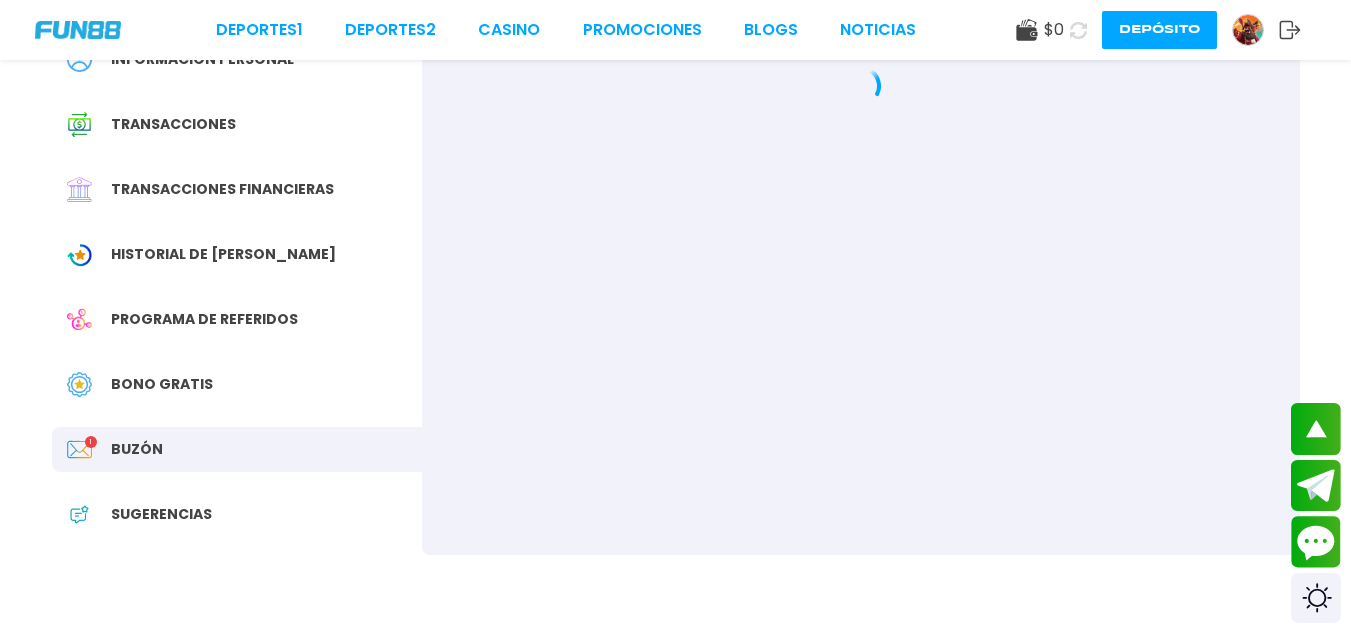 scroll, scrollTop: 0, scrollLeft: 0, axis: both 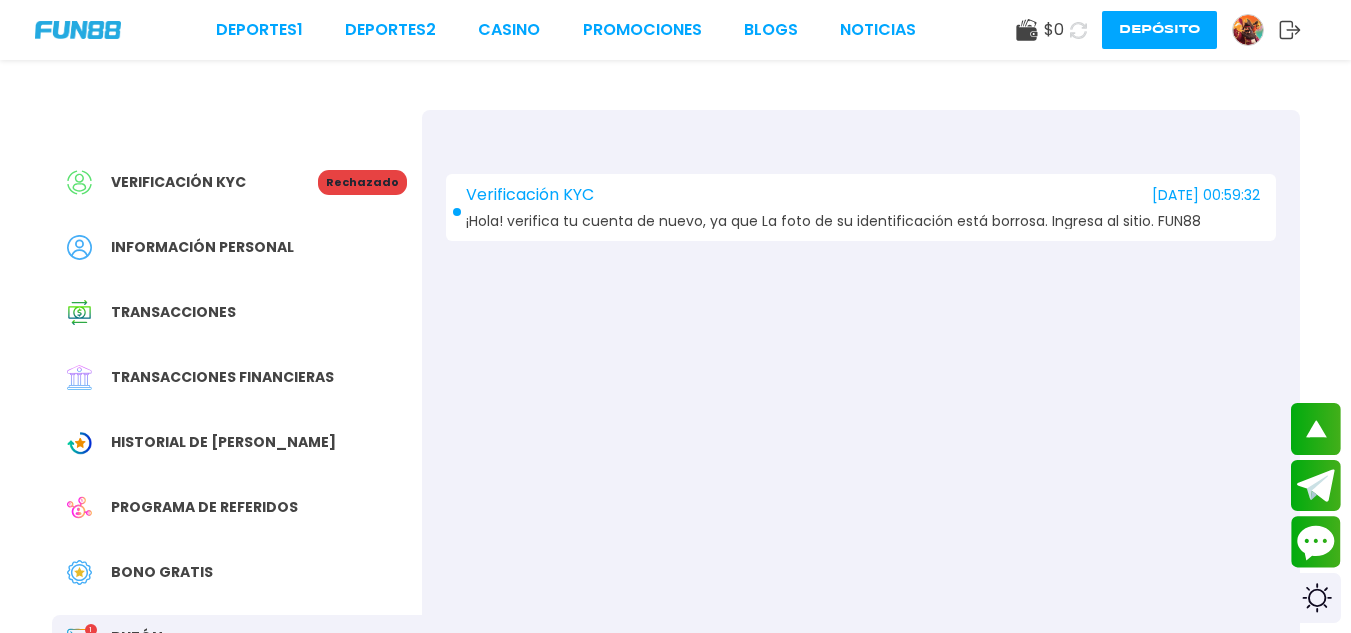 click on "¡Hola! verifica tu cuenta de nuevo, ya que La foto de su identificación está borrosa.
Ingresa al sitio. FUN88" at bounding box center [833, 221] 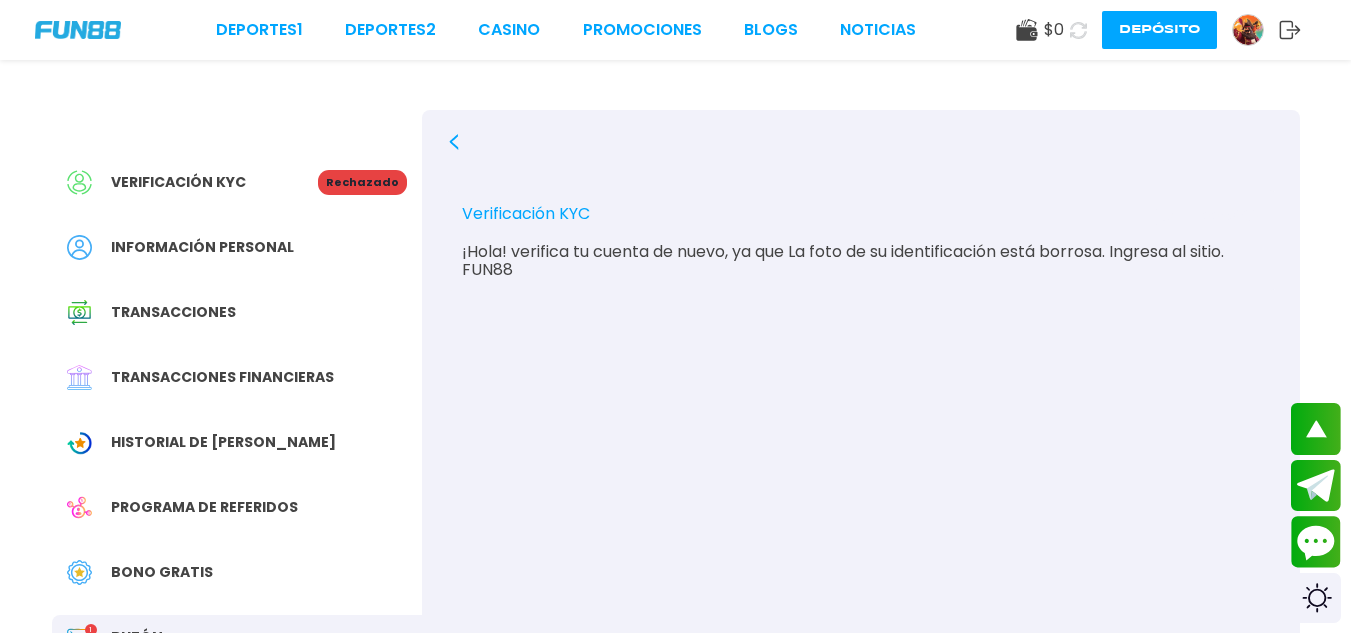 click on "Verificación KYC" at bounding box center [192, 182] 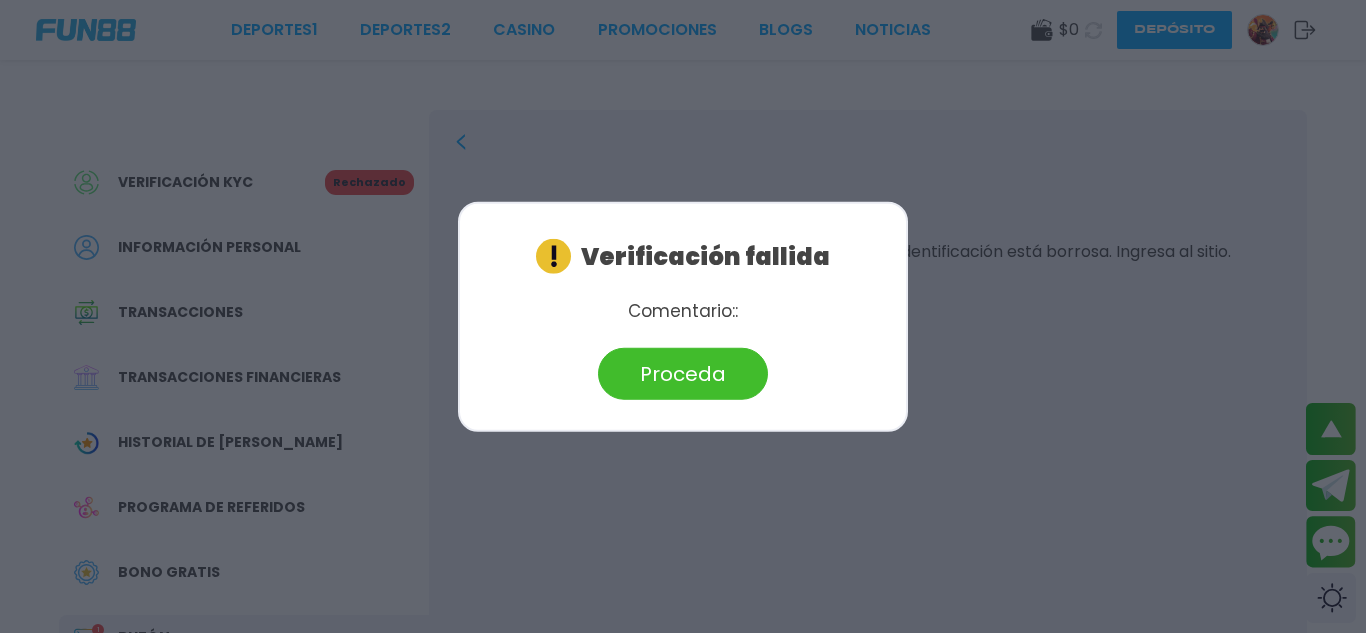 click on "Verificación fallida Comentario: :  Proceda" at bounding box center (683, 316) 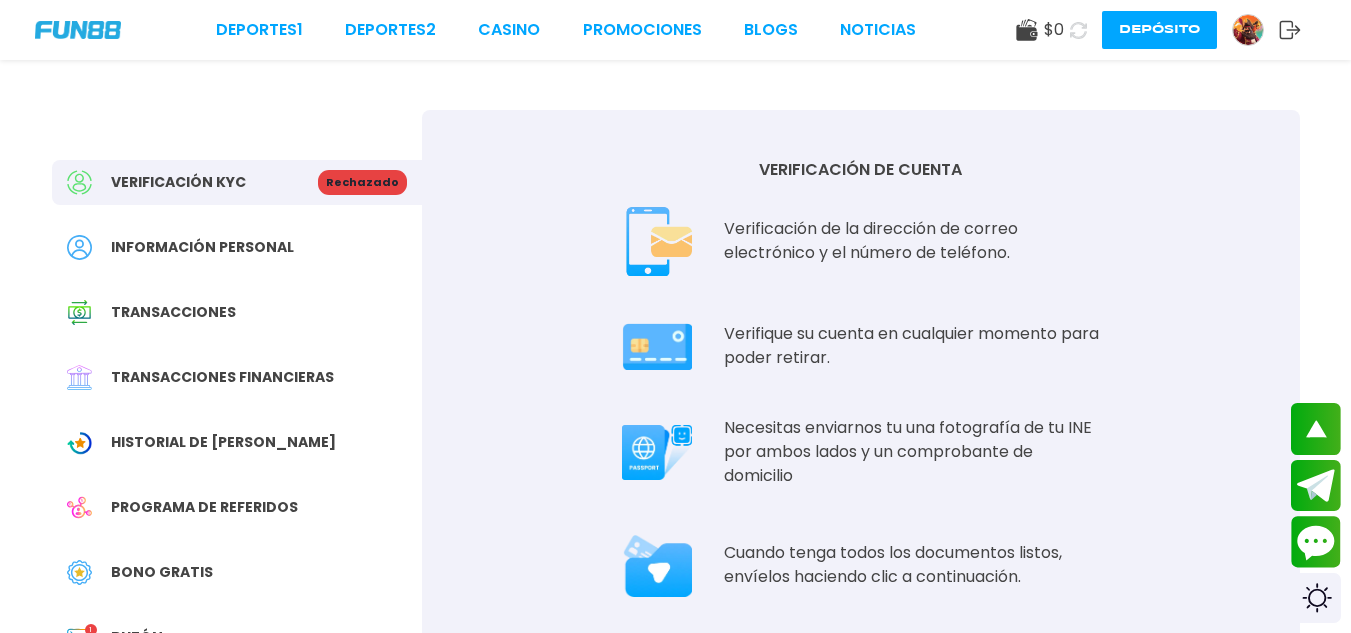 scroll, scrollTop: 553, scrollLeft: 0, axis: vertical 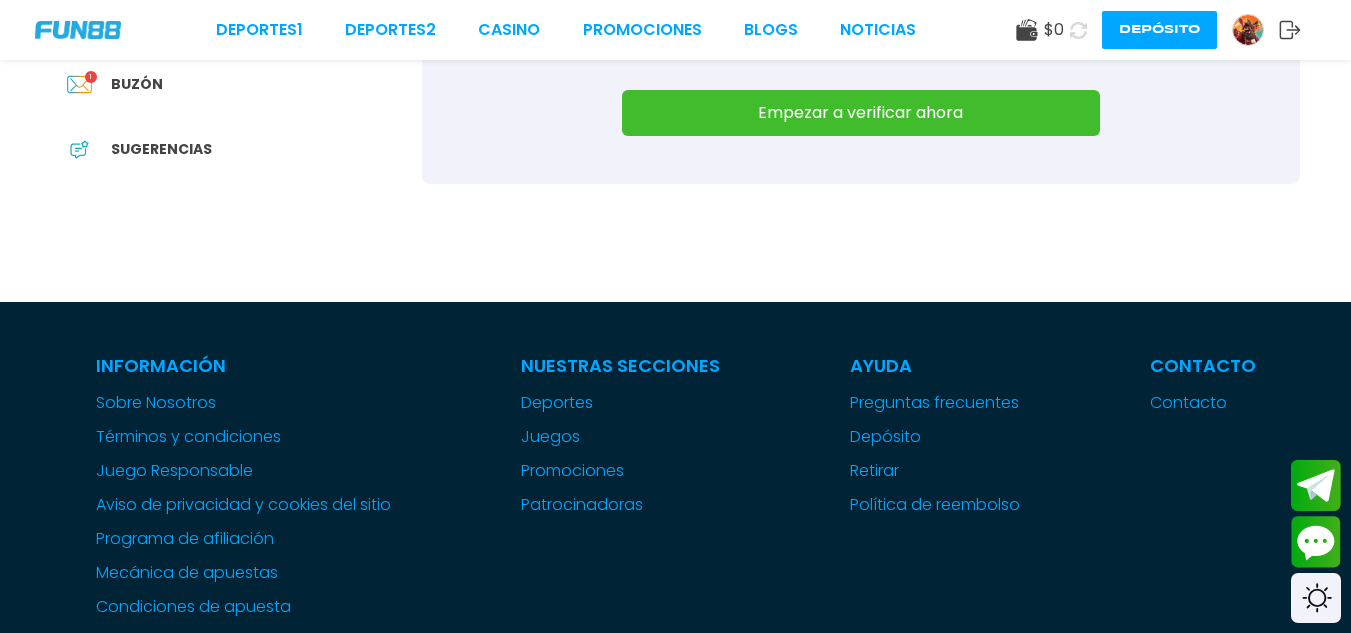 click on "Empezar a verificar ahora" at bounding box center (861, 113) 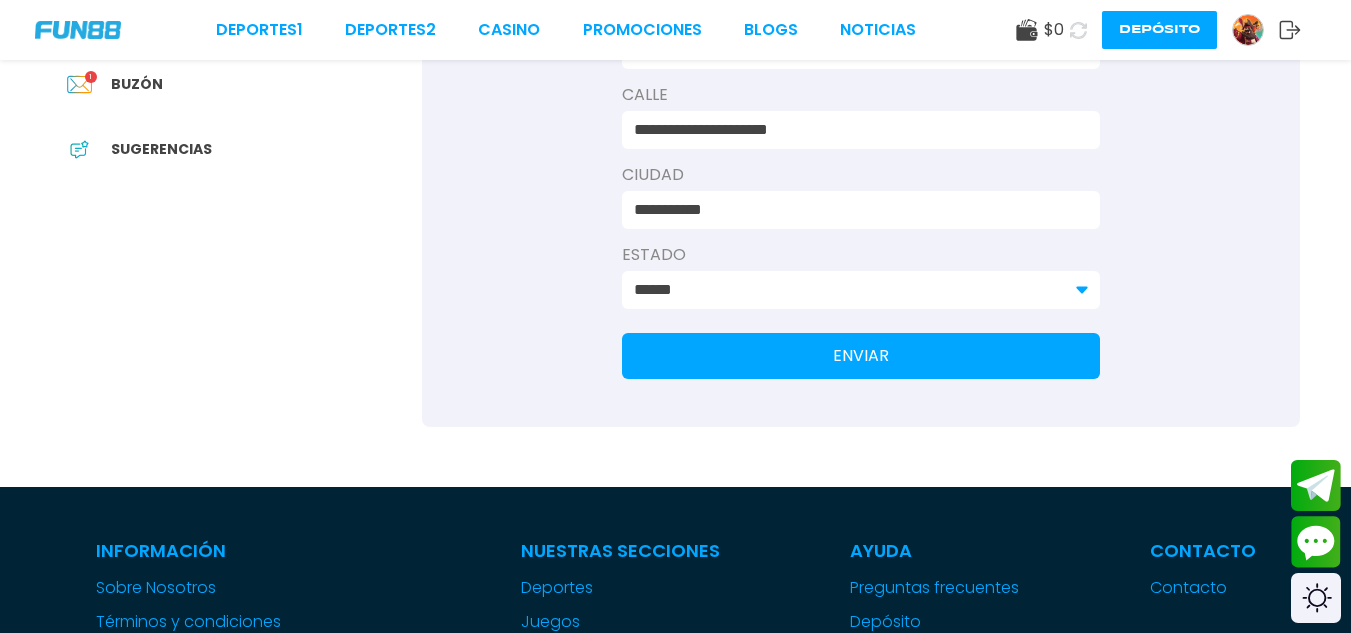 scroll, scrollTop: 737, scrollLeft: 0, axis: vertical 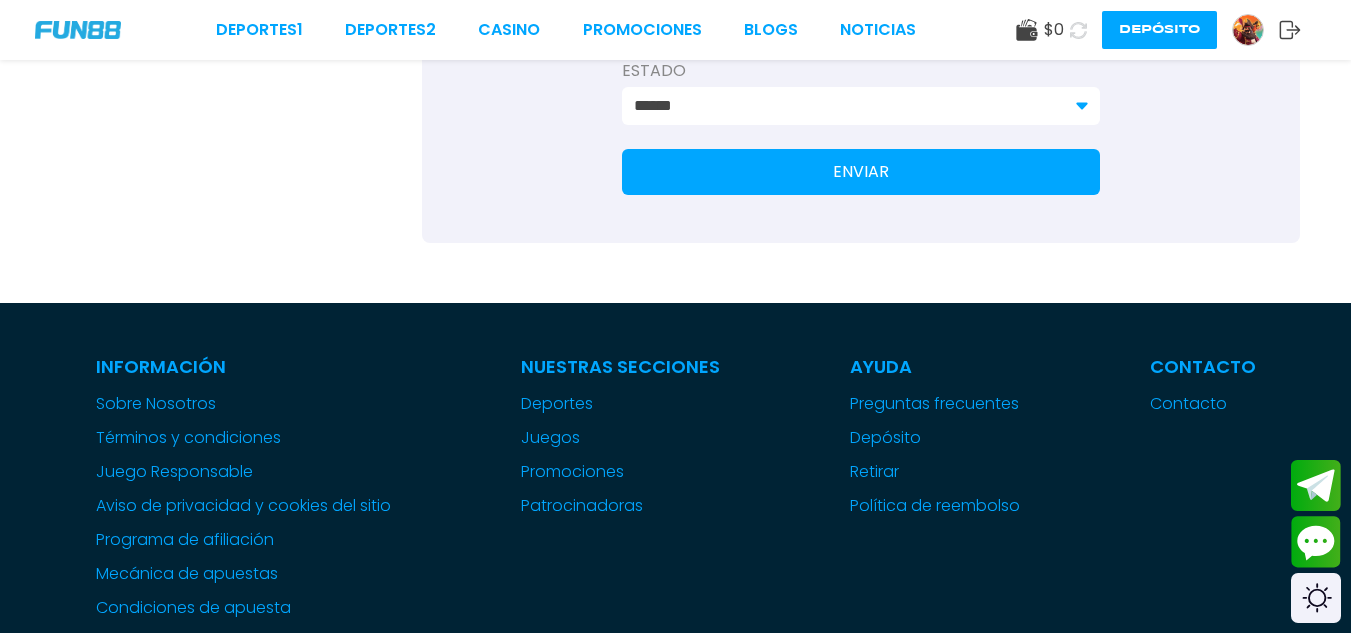 click on "ENVIAR" at bounding box center [861, 172] 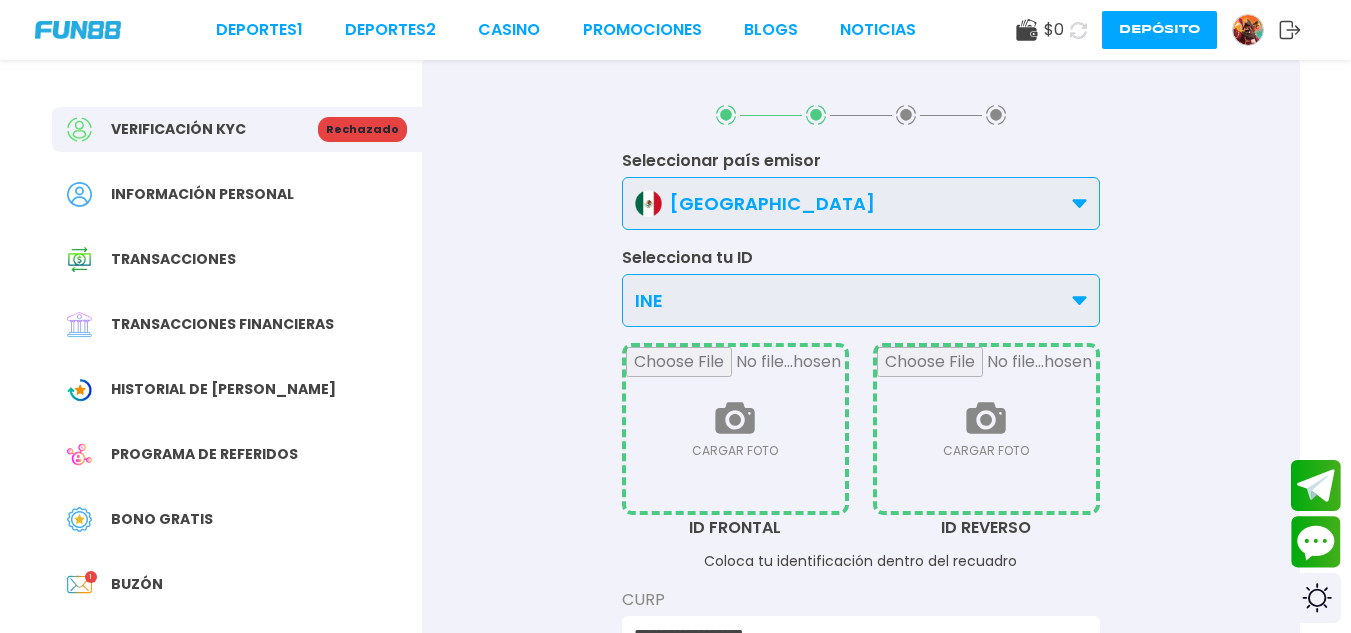 scroll, scrollTop: 0, scrollLeft: 0, axis: both 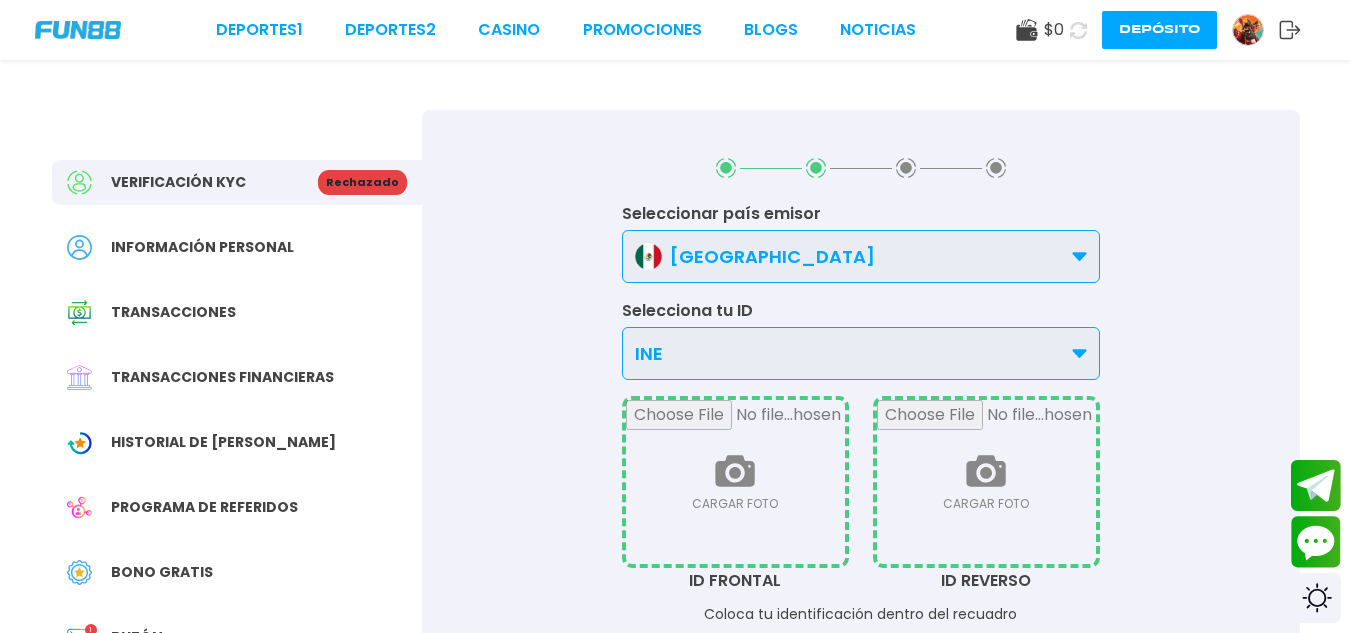 click at bounding box center (735, 482) 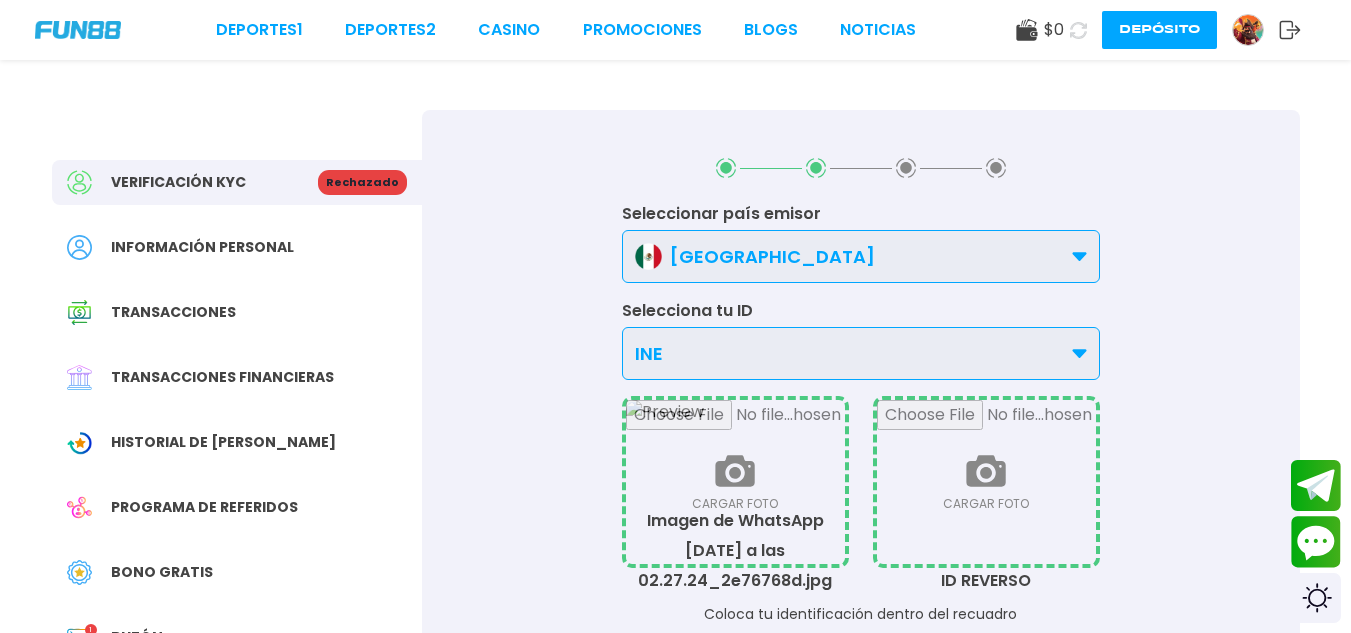click at bounding box center (735, 482) 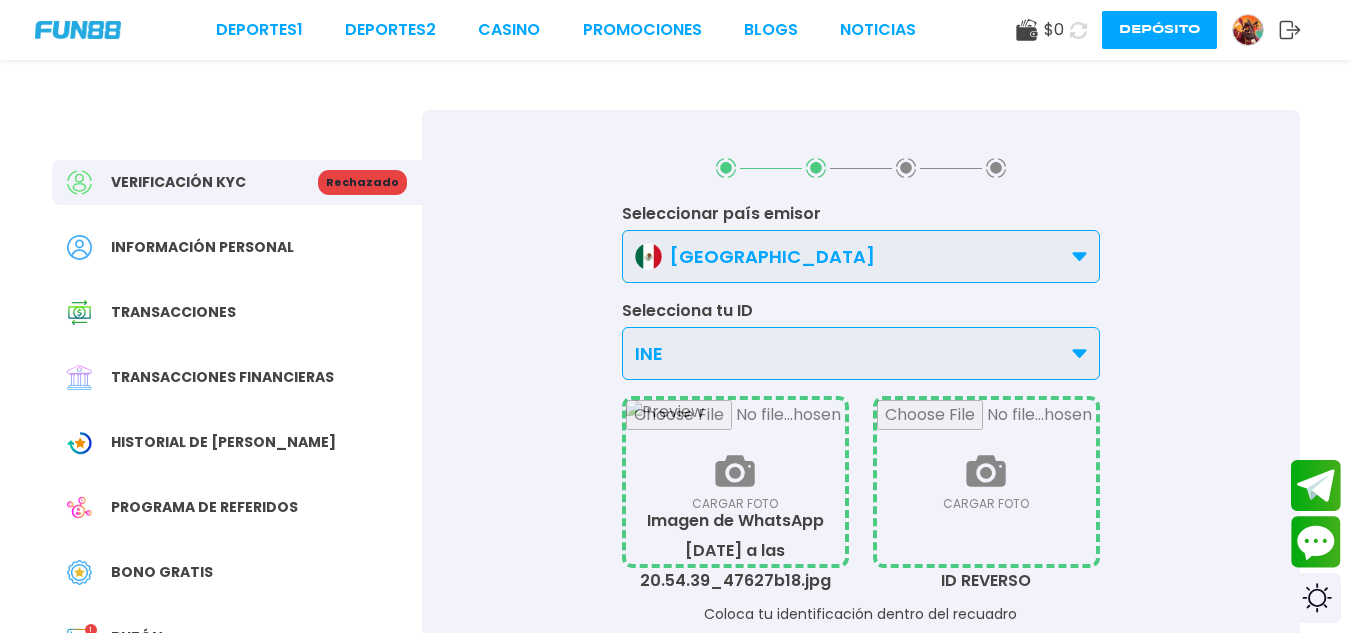 click at bounding box center [735, 482] 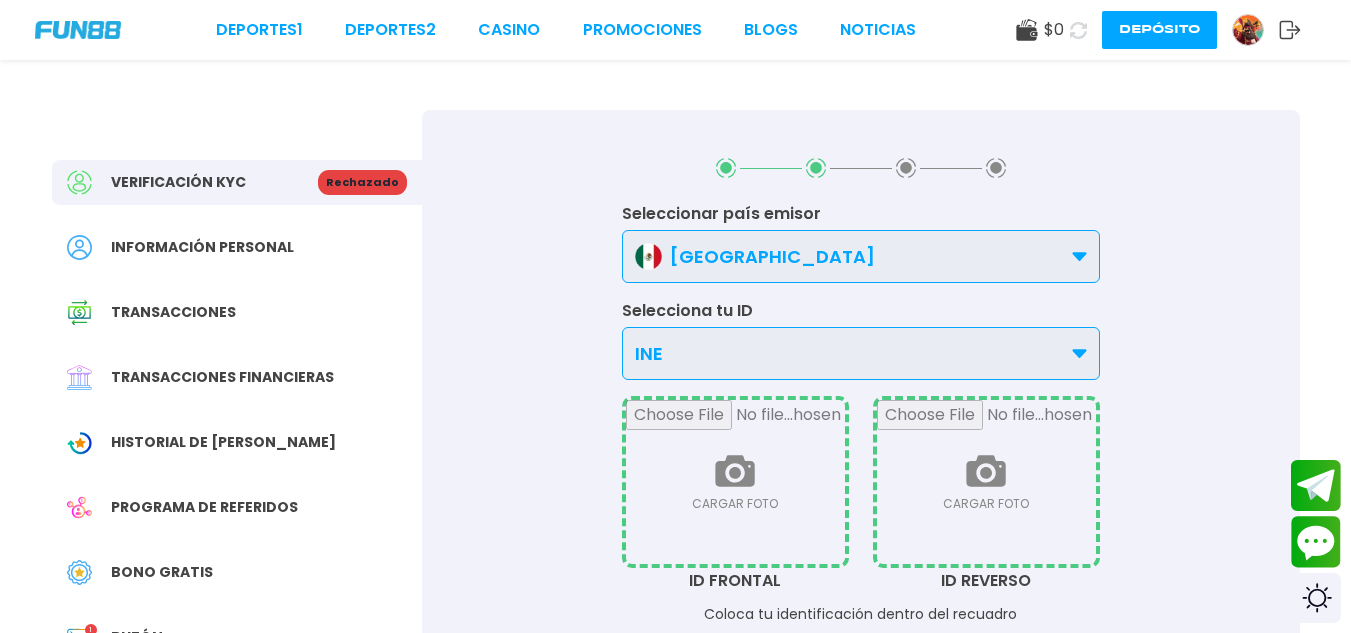 click on "Deportes  1 Deportes  2 CASINO Promociones BLOGS NOTICIAS" at bounding box center (566, 30) 